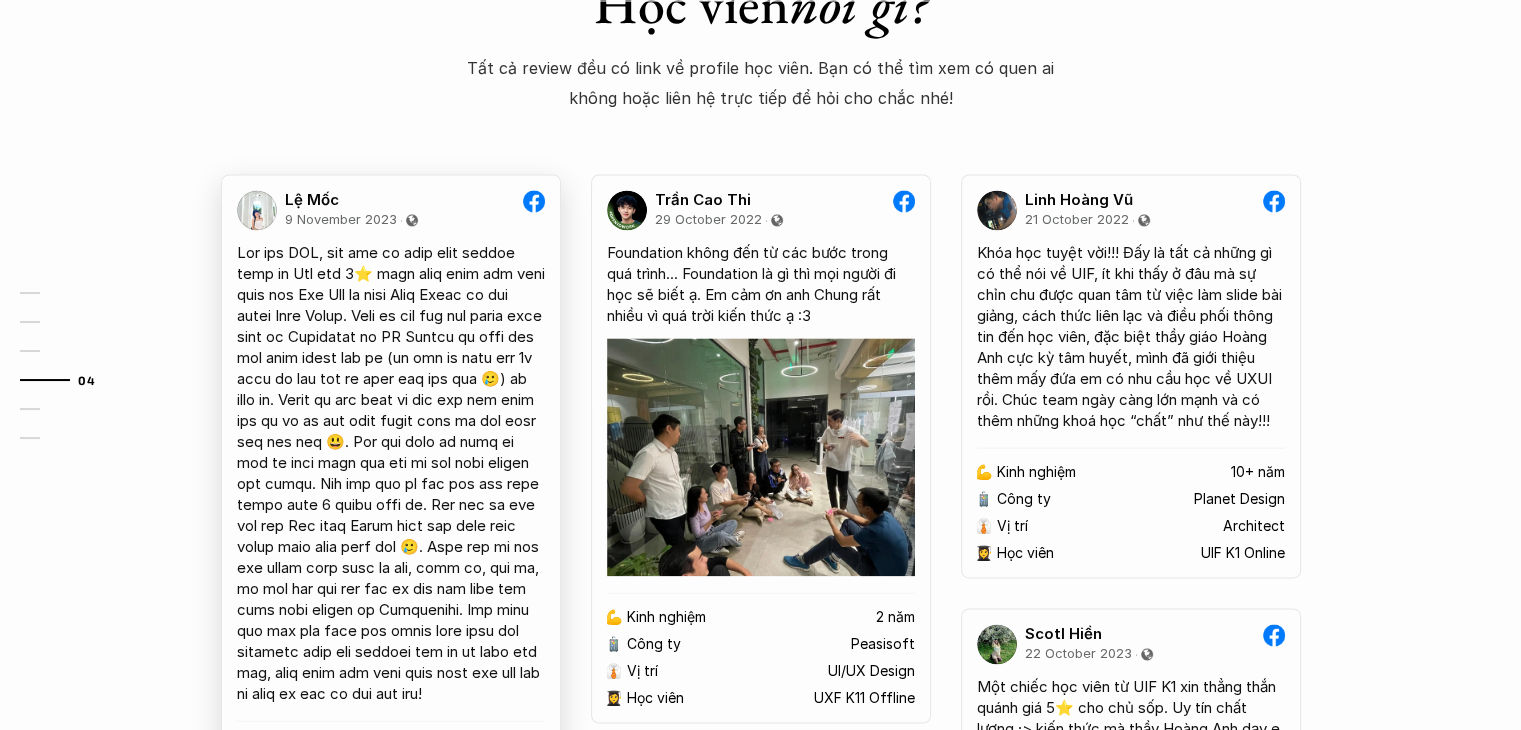 scroll, scrollTop: 2900, scrollLeft: 0, axis: vertical 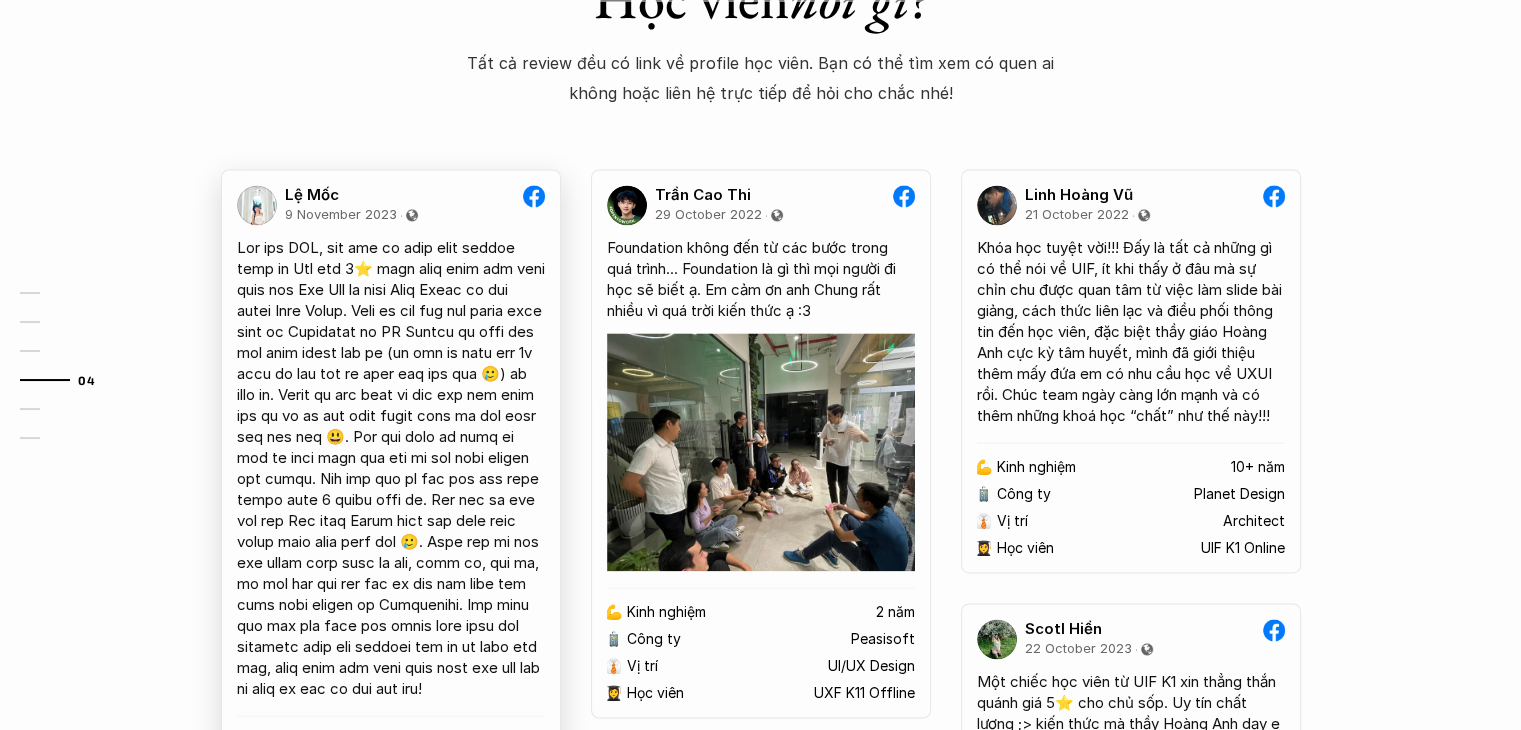 click at bounding box center (391, 468) 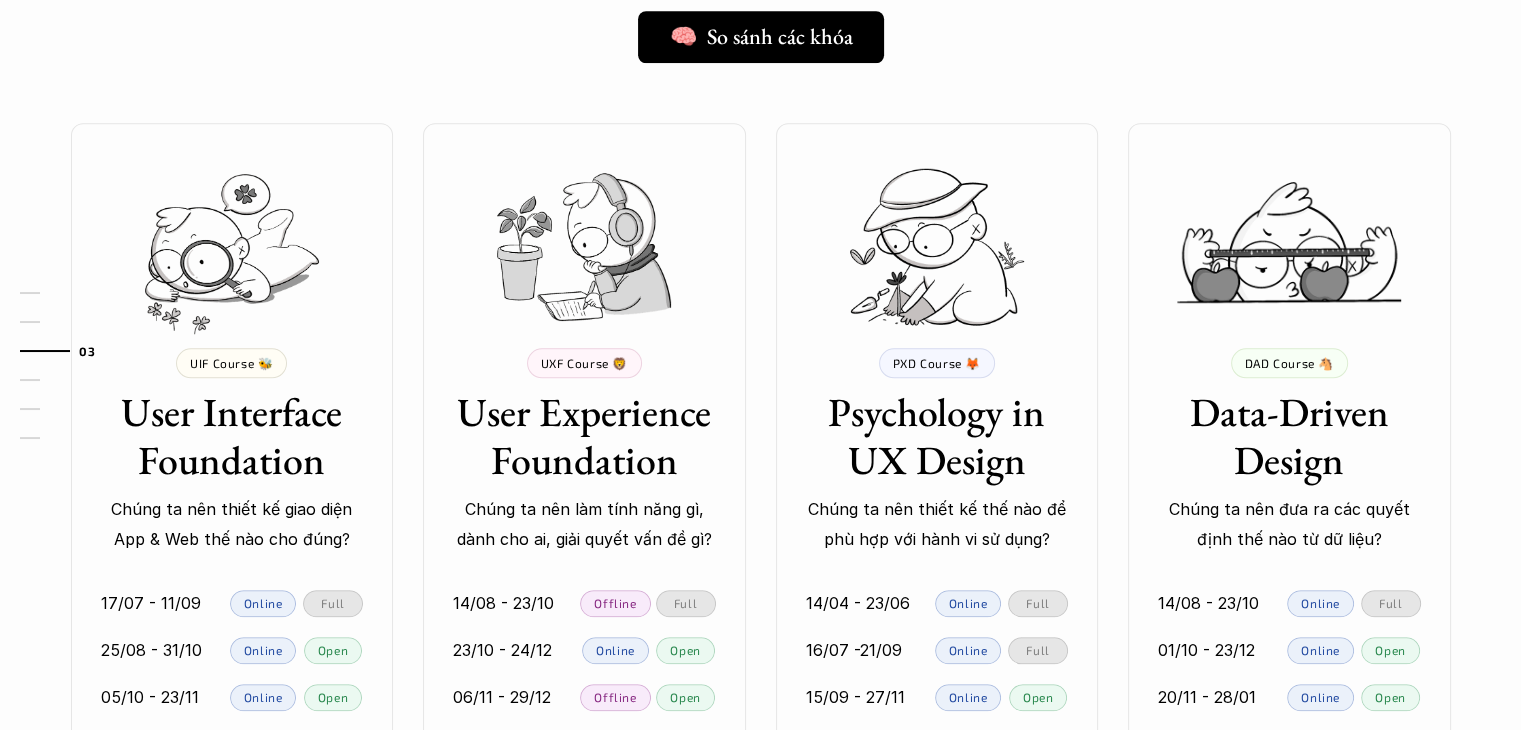 scroll, scrollTop: 1600, scrollLeft: 0, axis: vertical 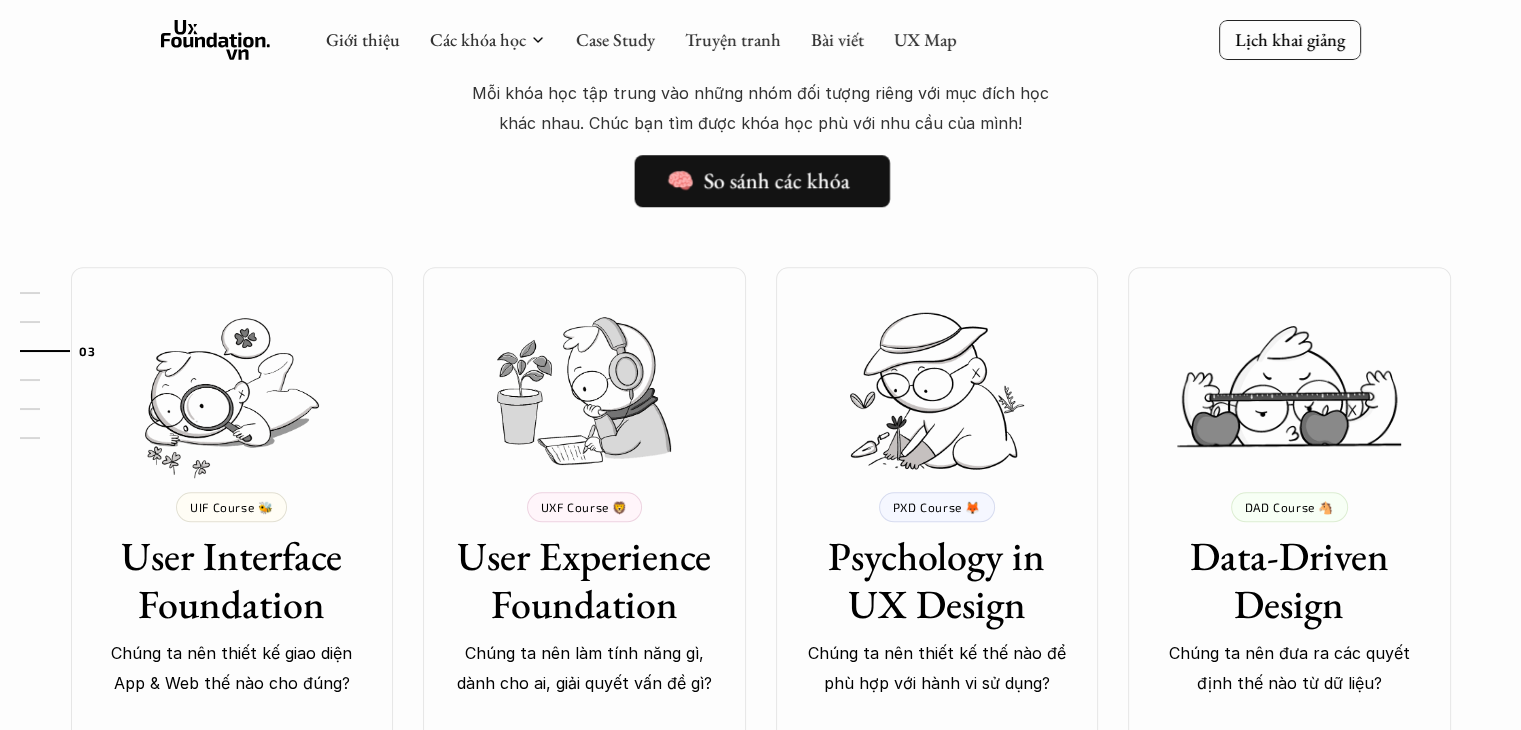 click on "🧠  So sánh các khóa" at bounding box center (758, 181) 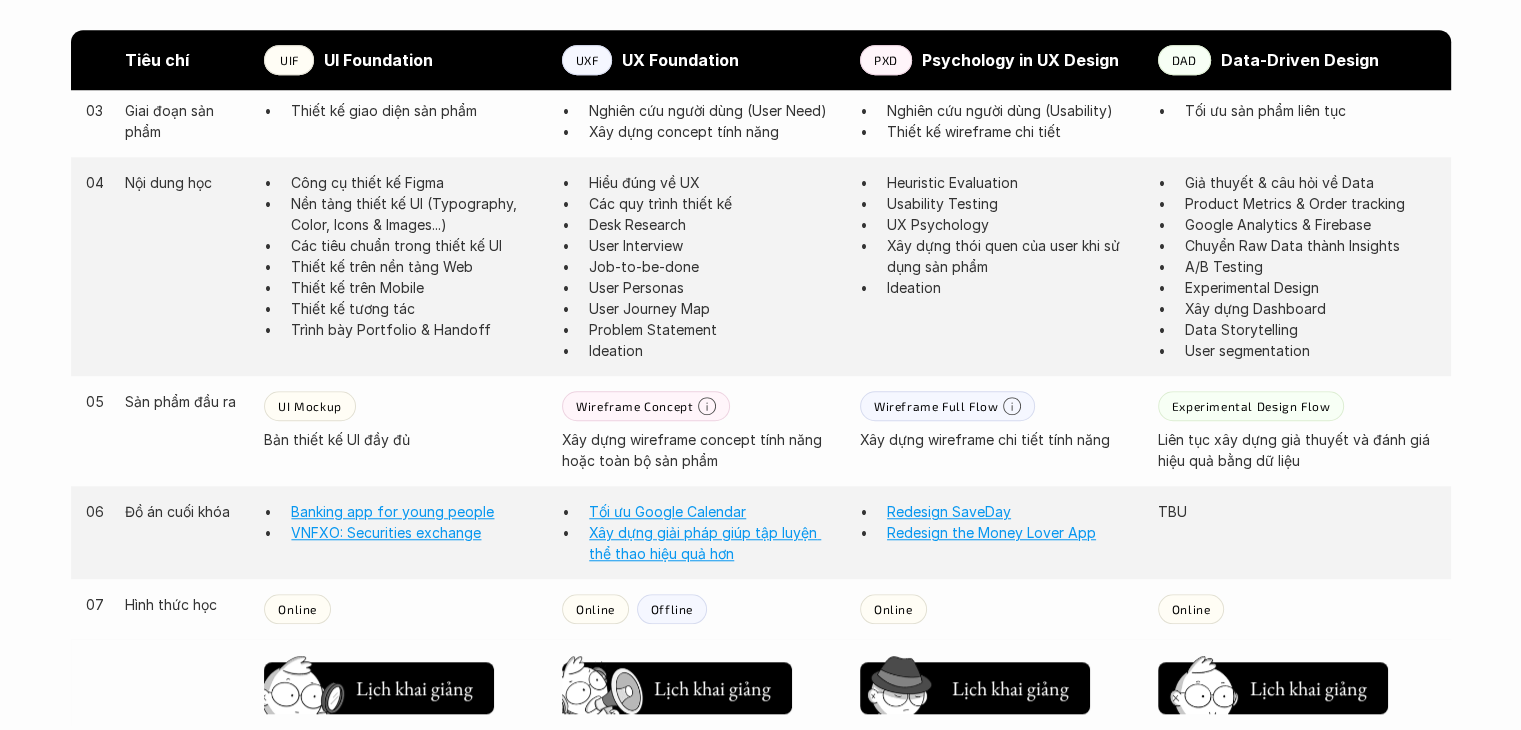 scroll, scrollTop: 1500, scrollLeft: 0, axis: vertical 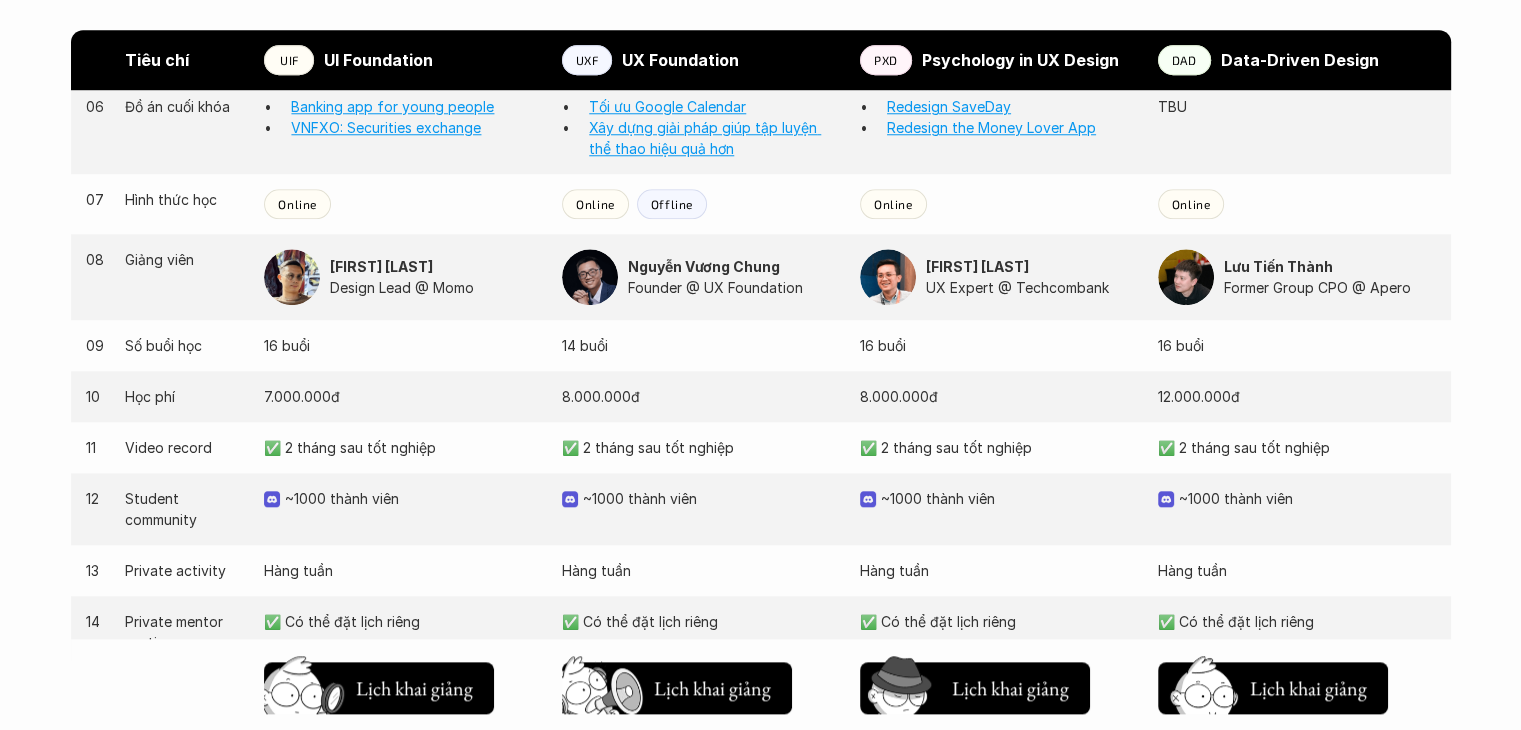 drag, startPoint x: 0, startPoint y: 265, endPoint x: 0, endPoint y: 161, distance: 104 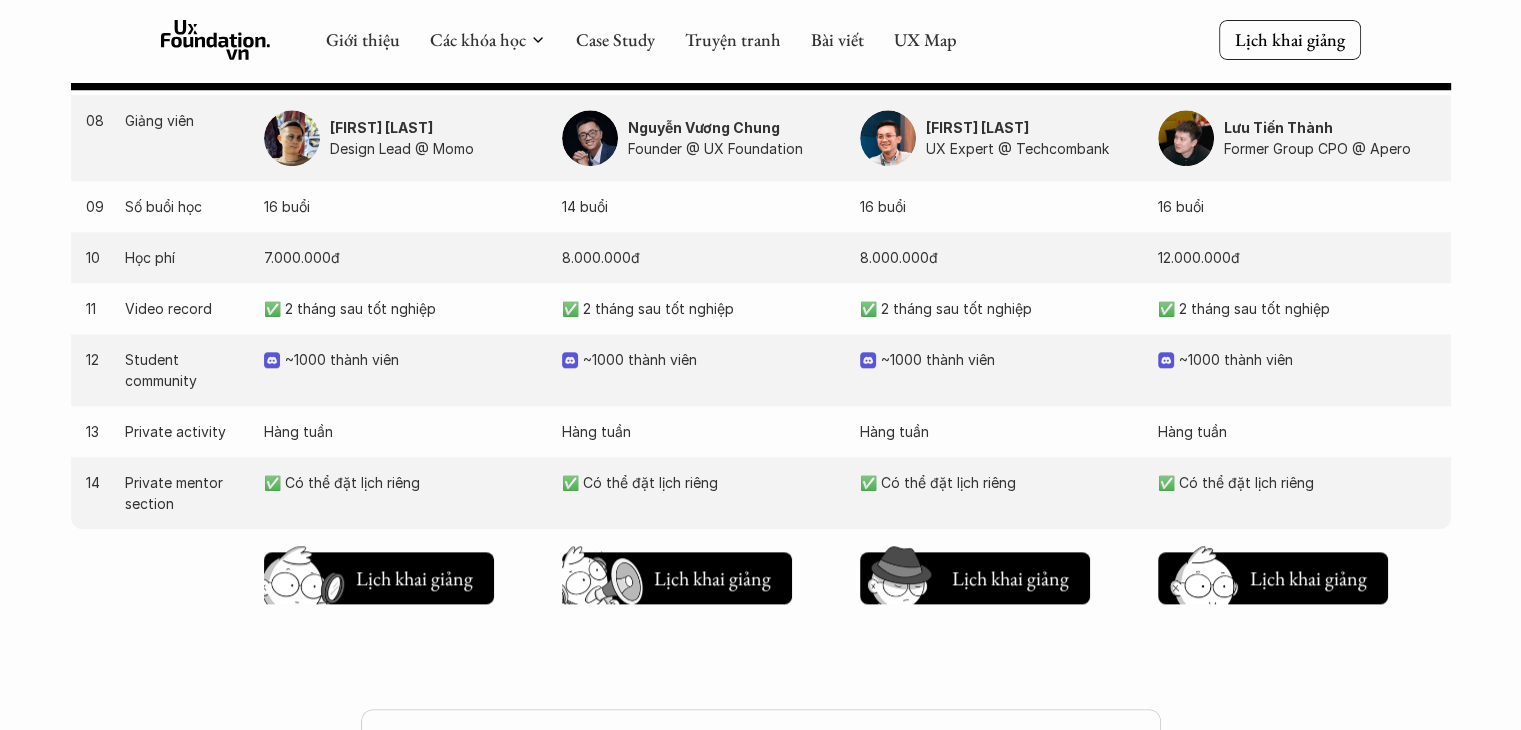 scroll, scrollTop: 1741, scrollLeft: 0, axis: vertical 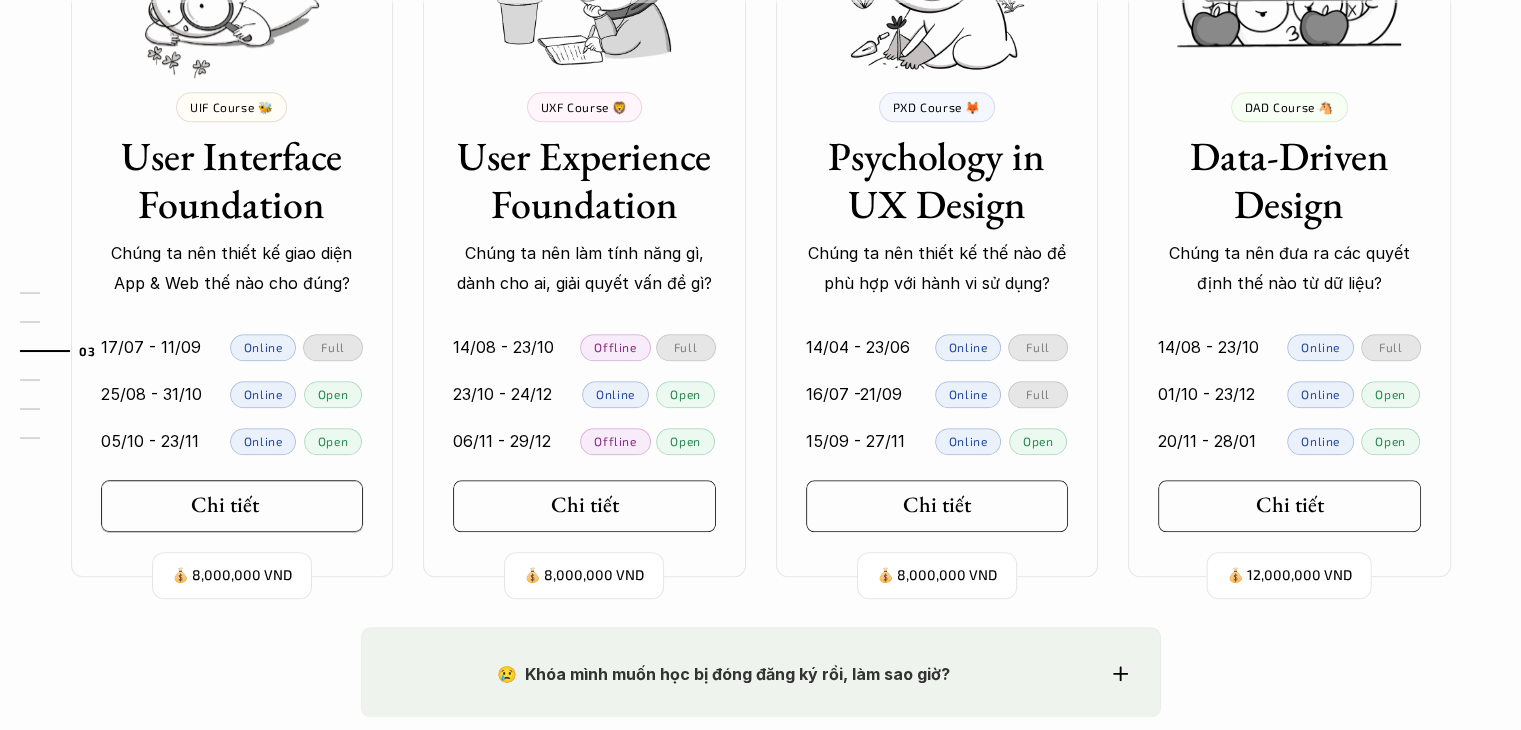 click on "Chi tiết" at bounding box center [232, 506] 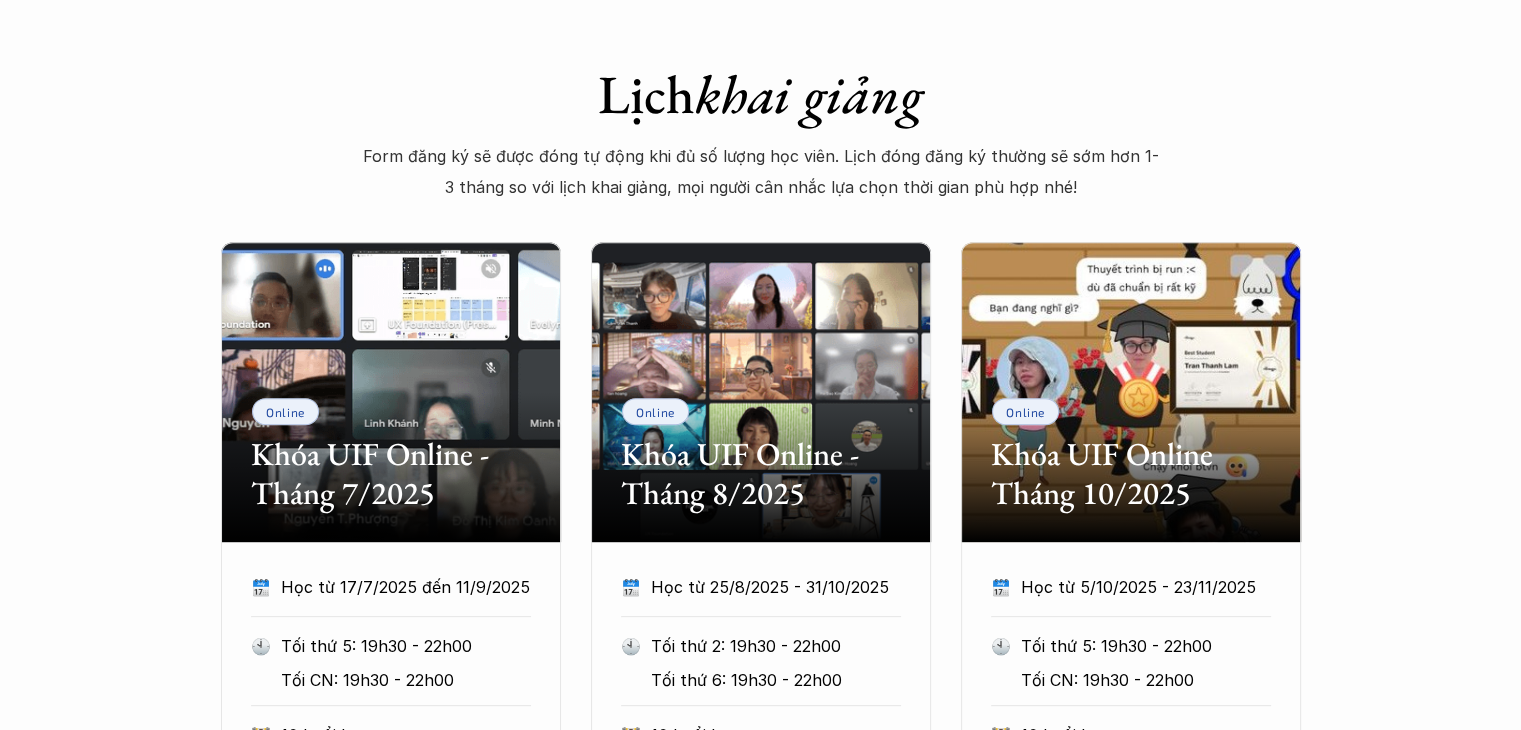 scroll, scrollTop: 800, scrollLeft: 0, axis: vertical 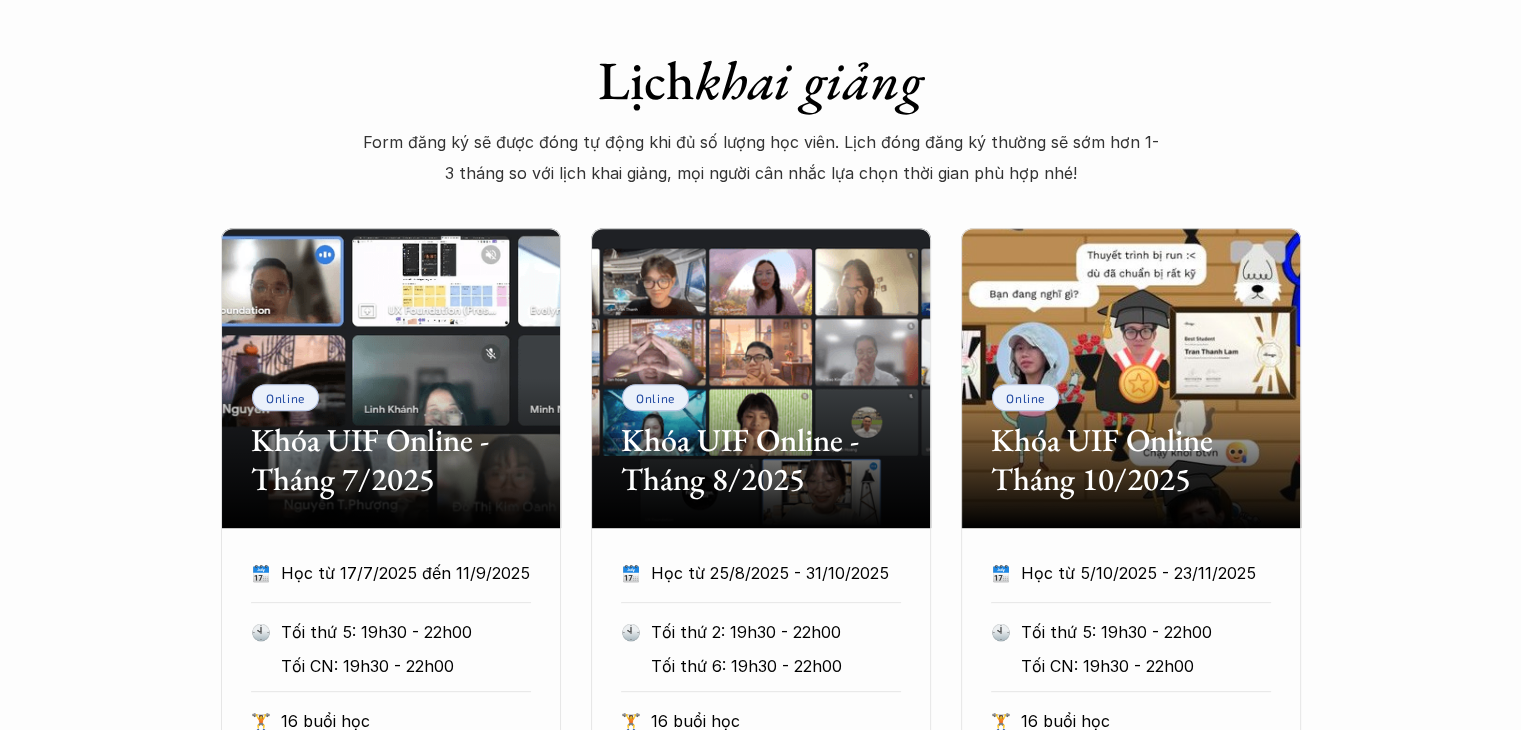 drag, startPoint x: 353, startPoint y: 139, endPoint x: 1141, endPoint y: 171, distance: 788.6495 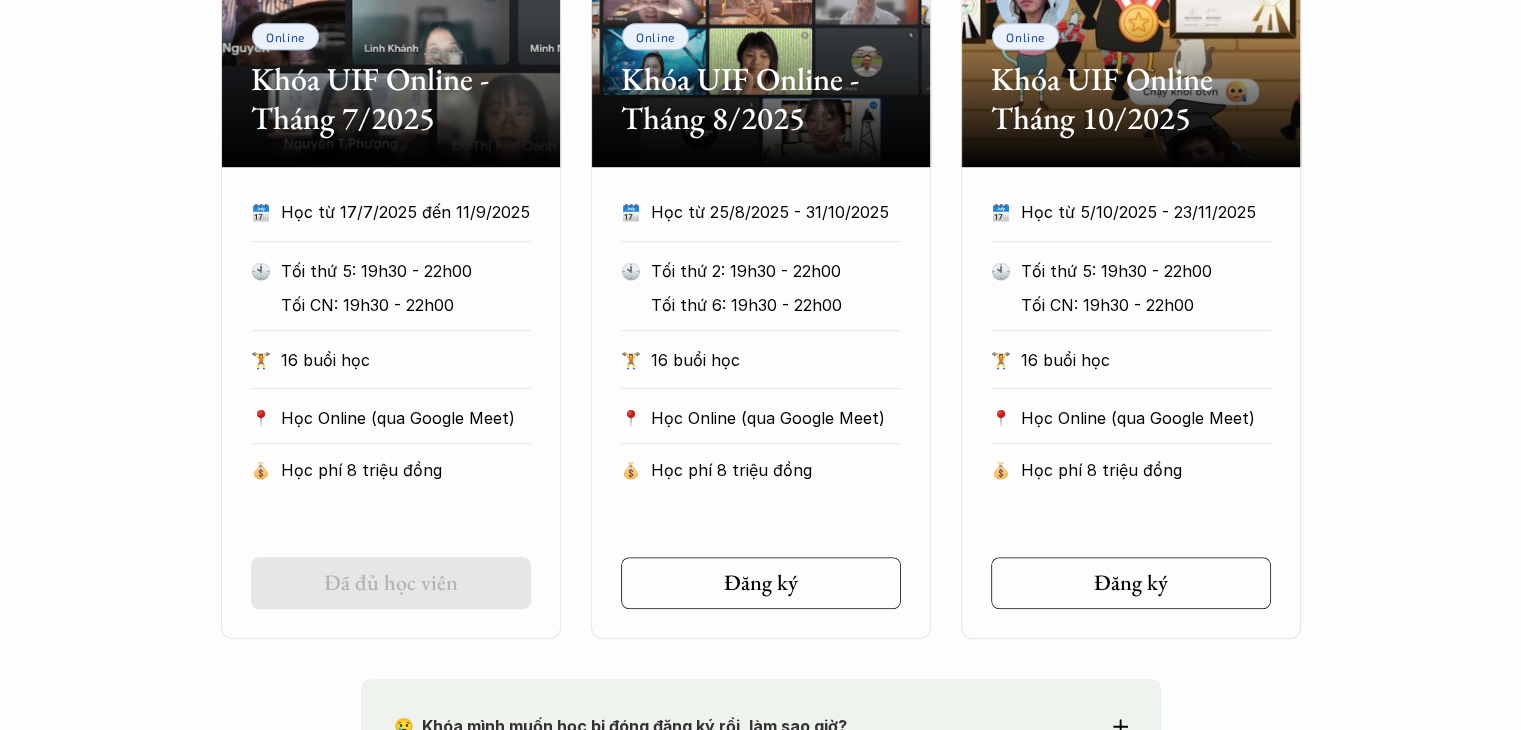 scroll, scrollTop: 1100, scrollLeft: 0, axis: vertical 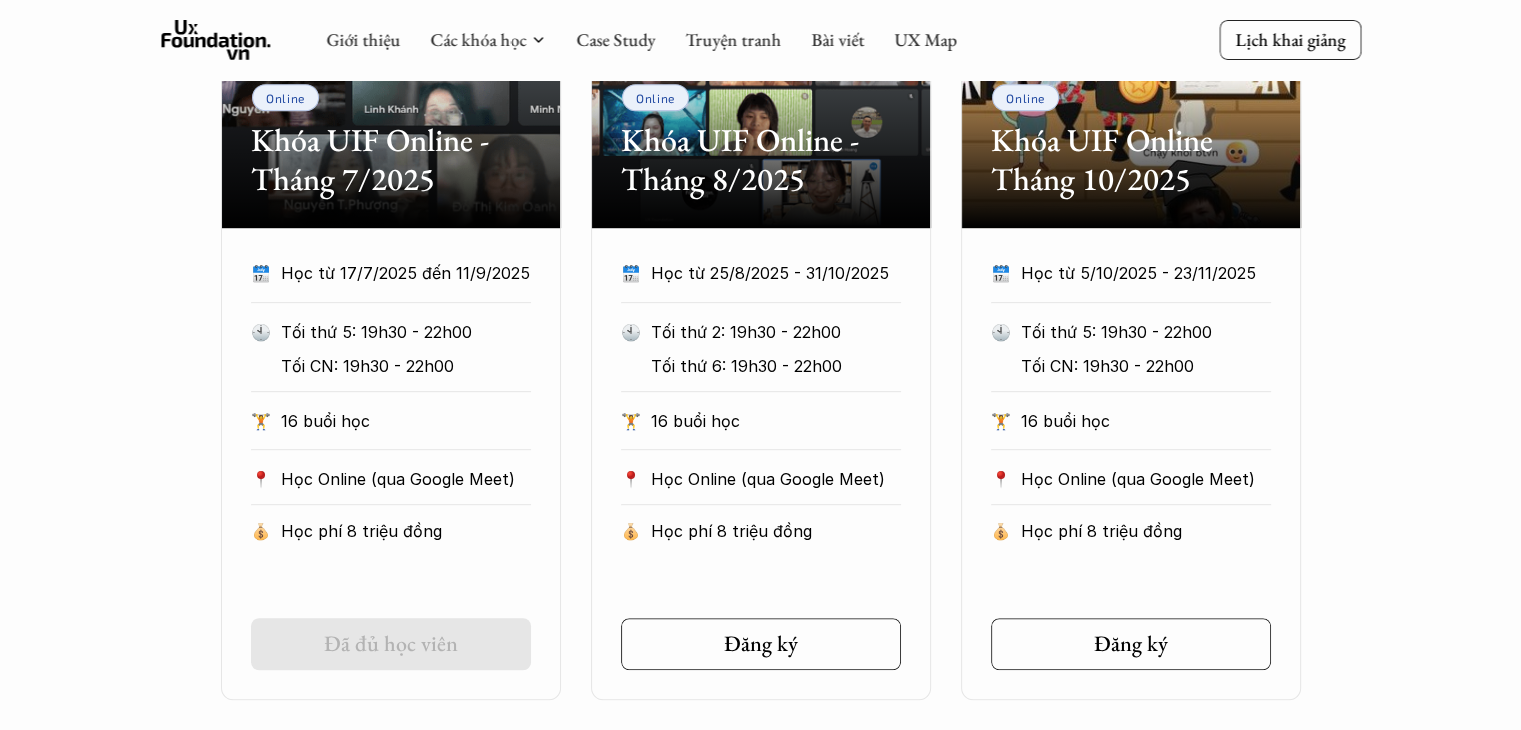 click on "Giới thiệu Các khóa học Case Study Truyện tranh Bài viết UX Map Lịch khai giảng Khóa học UI Foundation Thiết kế đẹp và đáp ứng đúng các tiêu chuẩn của các nền tảng Lịch khai giảng Form đăng ký sẽ được đóng tự động khi đủ số lượng học viên. Lịch đóng đăng ký thường sẽ sớm hơn 1-3 tháng so với lịch khai giảng, mọi người cân nhắc lựa chọn thời gian phù hợp nhé! Online Khóa UIF Online - Tháng 7/2025 🗓️ Học từ 17/7/2025 đến 11/9/2025 🕙 Tối thứ 5: [TIME] - [TIME] Tối CN: [TIME] - [TIME] 🏋️ 16 buổi học 📍 Học Online (qua Google Meet) 💰 Học phí 8 triệu đồng Đã đủ học viên Online Khóa UIF Online - Tháng 8/2025 🗓️ Học từ 25/8/2025 - 31/10/2025 🕙 Tối thứ 2: [TIME] - [TIME] Tối thứ 6: [TIME] - [TIME] 🏋️ 16 buổi học 📍 Học Online (qua Google Meet) 💰 Học phí 8 triệu đồng Đăng ký Online 🗓️ 🕙 🏋️ 📍 ." at bounding box center (760, 2970) 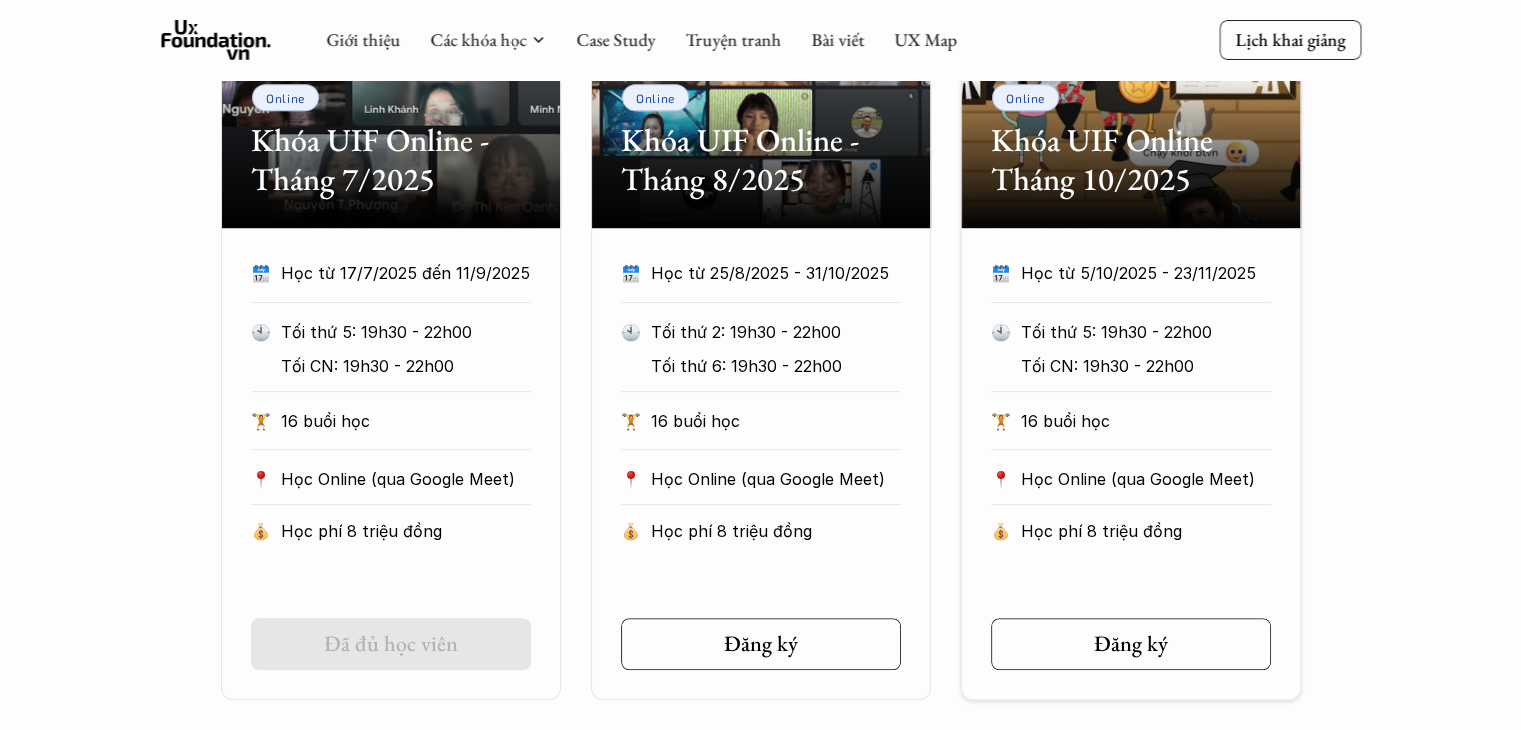 click on "Online Khóa UIF Online - Tháng 7/2025 🗓️ Học từ 17/7/2025 đến 11/9/2025 🕙 Tối thứ 5: [TIME] - [TIME] Tối CN: [TIME] - [TIME] 🏋️ 16 buổi học 📍 Học Online (qua Google Meet) 💰 Học phí 8 triệu đồng Đã đủ học viên Online Khóa UIF Online - Tháng 8/2025 🗓️ Học từ 25/8/2025 - 31/10/2025 🕙 Tối thứ 2: [TIME] - [TIME] Tối thứ 6: [TIME] - [TIME] 🏋️ 16 buổi học 📍 Học Online (qua Google Meet) 💰 Học phí 8 triệu đồng Đăng ký Online Khóa UIF Online Tháng 10/2025 🗓️ Học từ 5/10/2025 - 23/11/2025 🕙 Tối thứ 5: [TIME] - [TIME] Tối CN: [TIME] - [TIME] 🏋️ 16 buổi học 📍 Học Online (qua Google Meet) 💰 Học phí 8 triệu đồng Đăng ký" at bounding box center [761, 314] 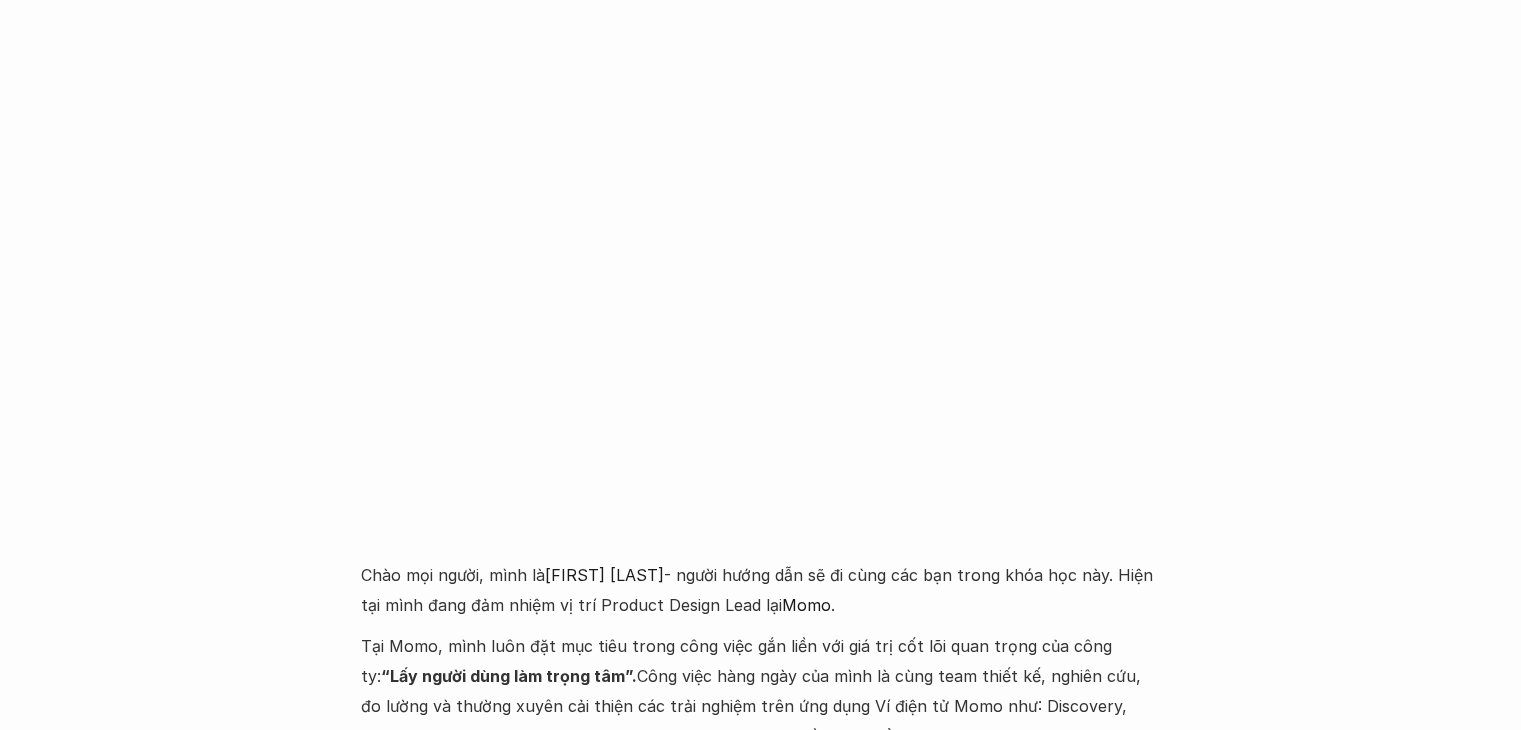 scroll, scrollTop: 4600, scrollLeft: 0, axis: vertical 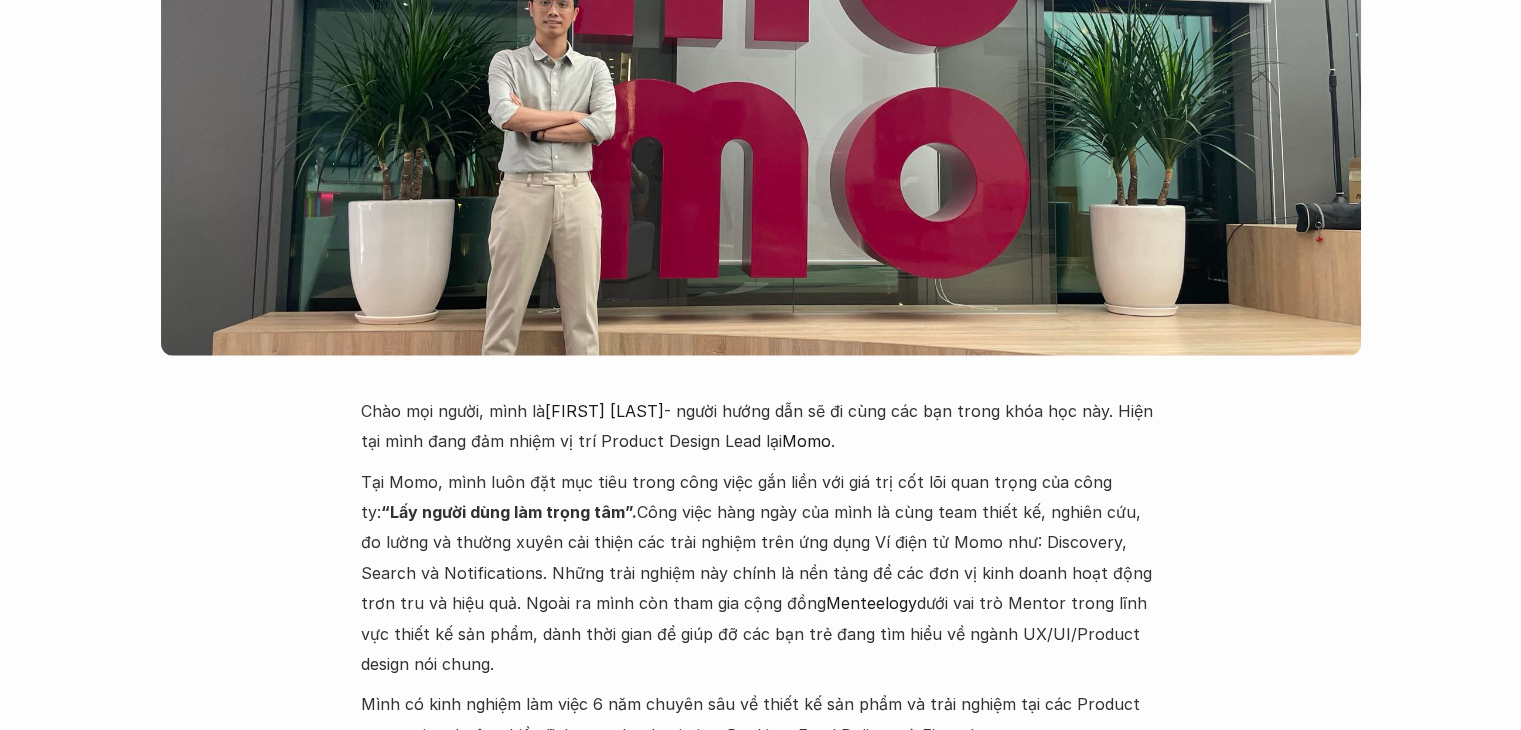 click on "Tại Momo, mình luôn đặt mục tiêu trong công việc gắn liền với giá trị cốt lõi quan trọng của công ty: “Lấy người dùng làm trọng tâm”. Công việc hàng ngày của mình là cùng team thiết kế, nghiên cứu, đo lường và thường xuyên cải thiện các trải nghiệm trên ứng dụng Ví điện tử Momo như: Discovery, Search và Notifications. Những trải nghiệm này chính là nền tảng để các đơn vị kinh doanh hoạt động trơn tru và hiệu quả. Ngoài ra mình còn tham gia cộng đồng Menteelogy dưới vai trò Mentor trong lĩnh vực thiết kế sản phẩm, dành thời gian để giúp đỡ các bạn trẻ đang tìm hiểu về ngành UX/UI/Product design nói chung." at bounding box center (761, 573) 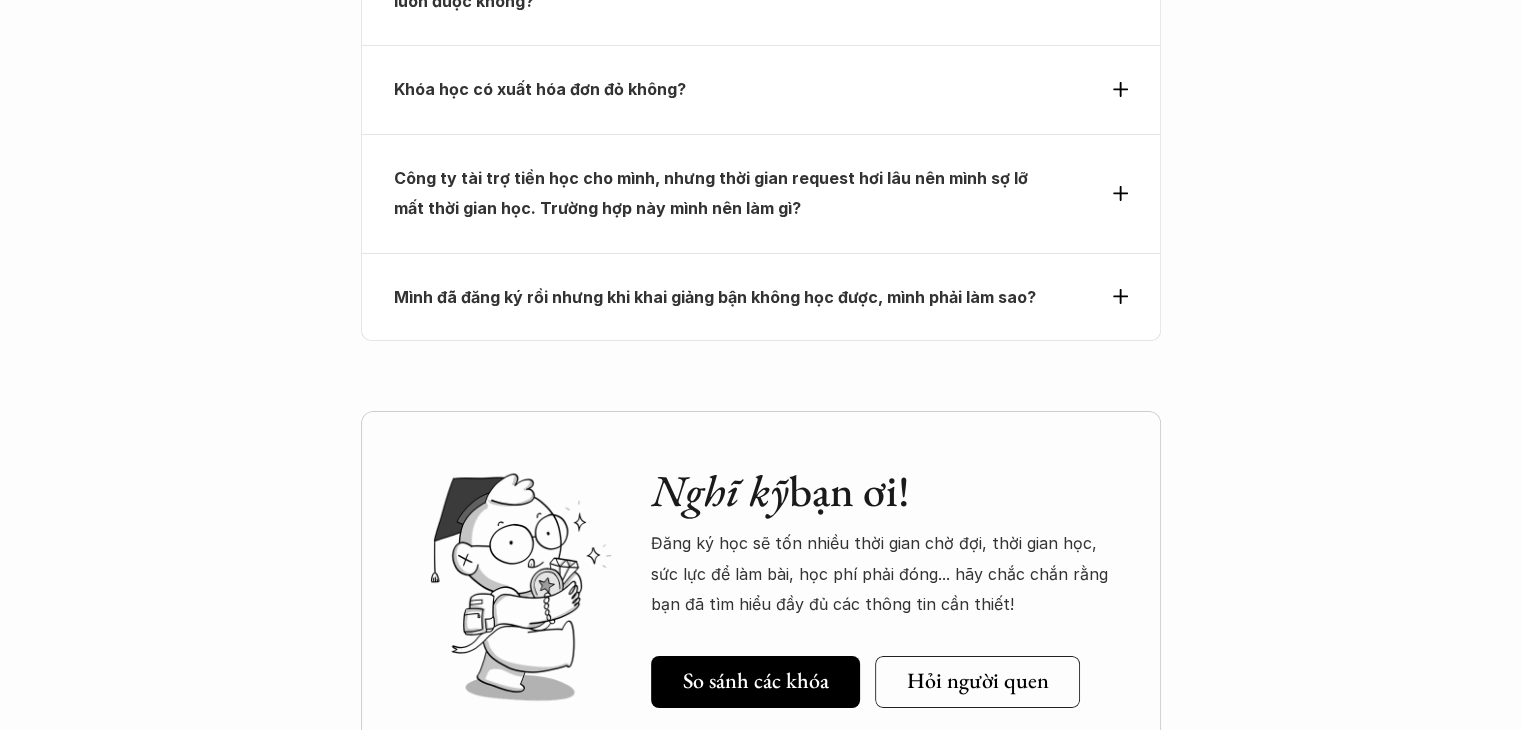scroll, scrollTop: 7000, scrollLeft: 0, axis: vertical 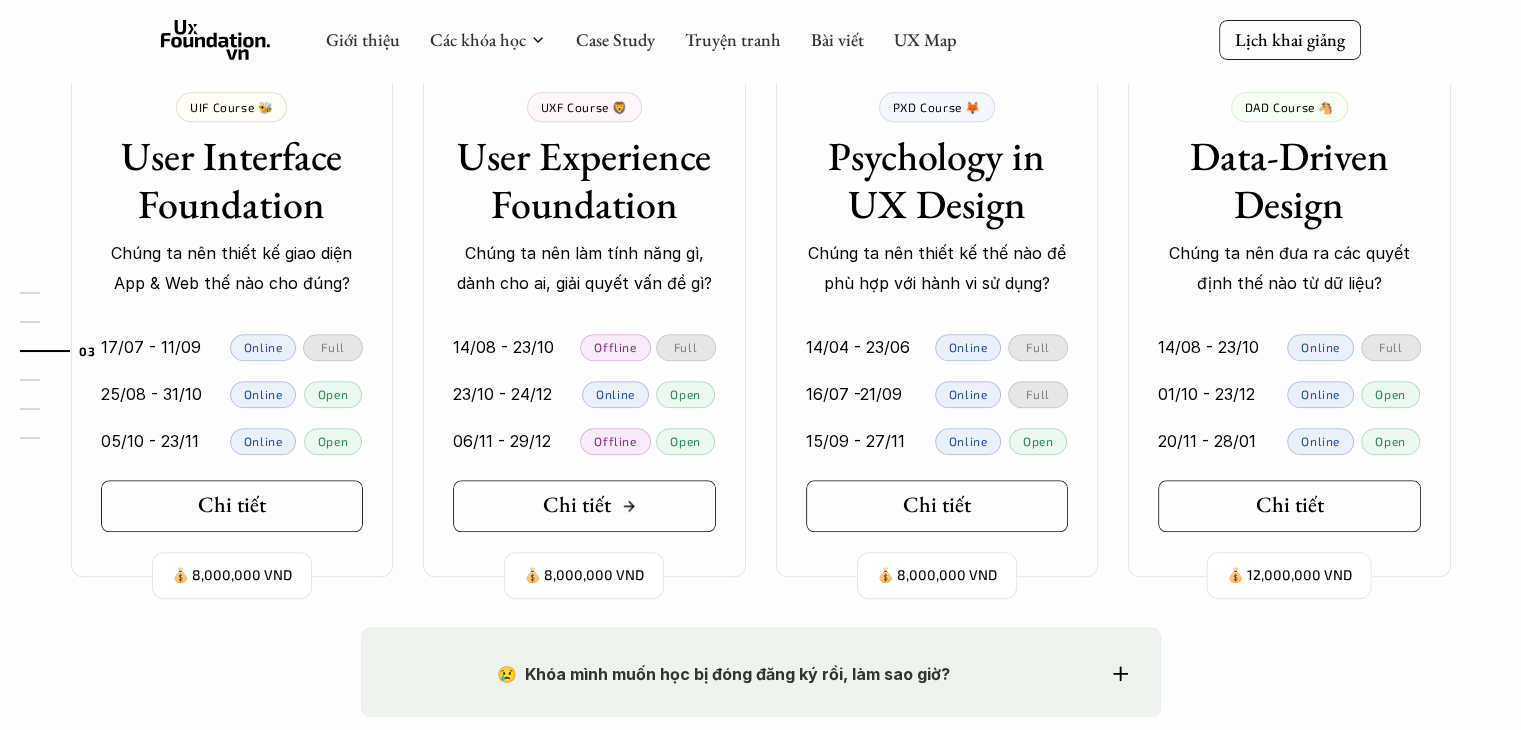 click on "Chi tiết" at bounding box center [577, 505] 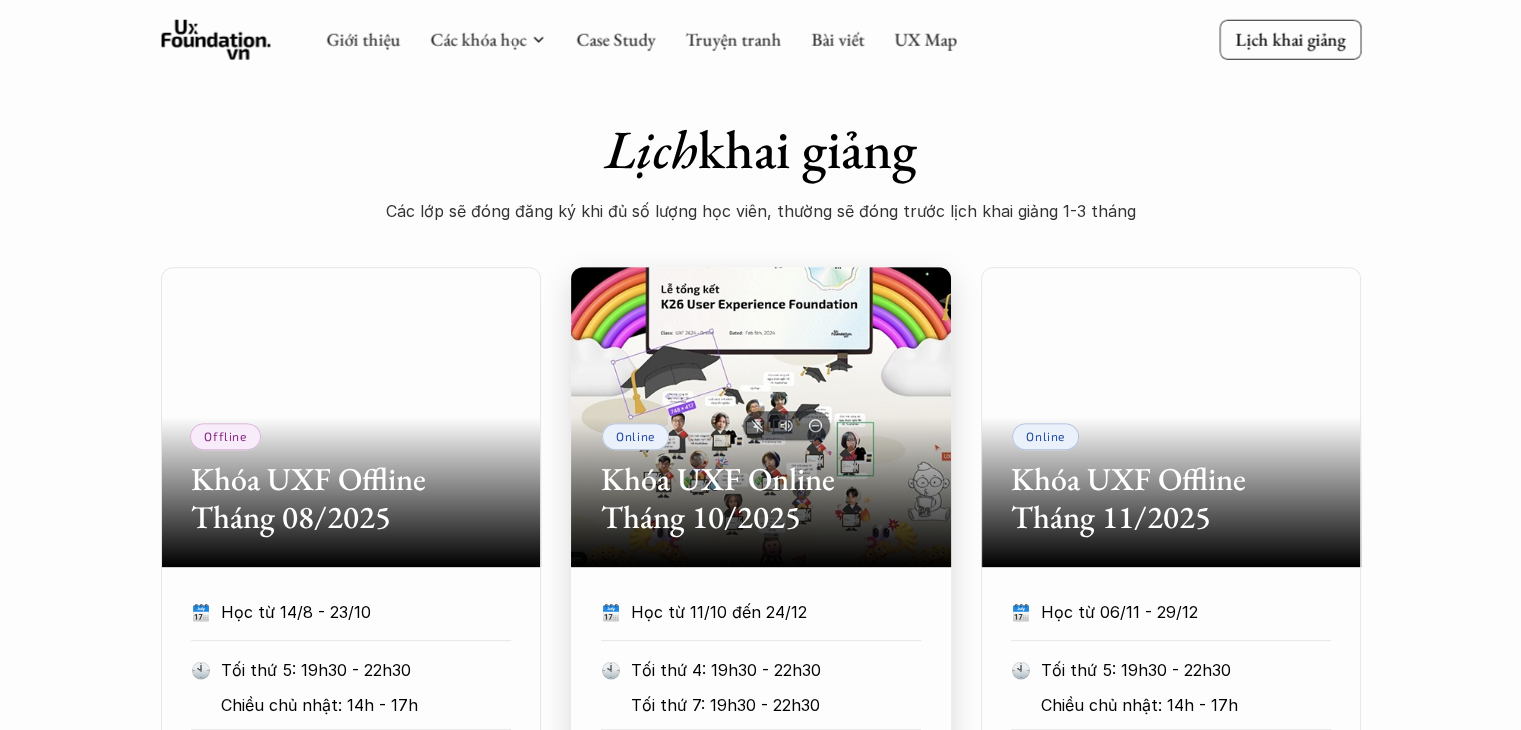 scroll, scrollTop: 1000, scrollLeft: 0, axis: vertical 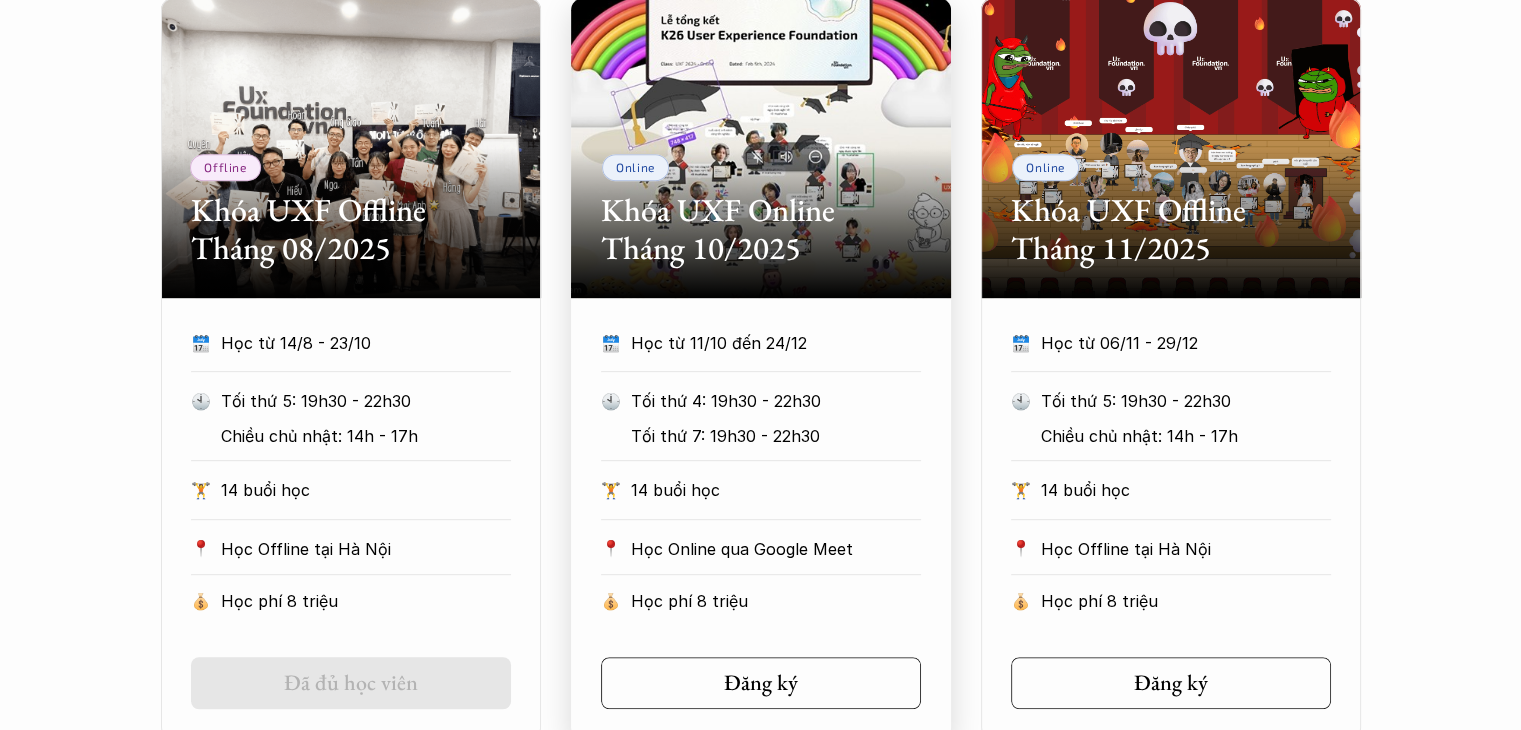 drag, startPoint x: 800, startPoint y: 428, endPoint x: 0, endPoint y: 283, distance: 813.0344 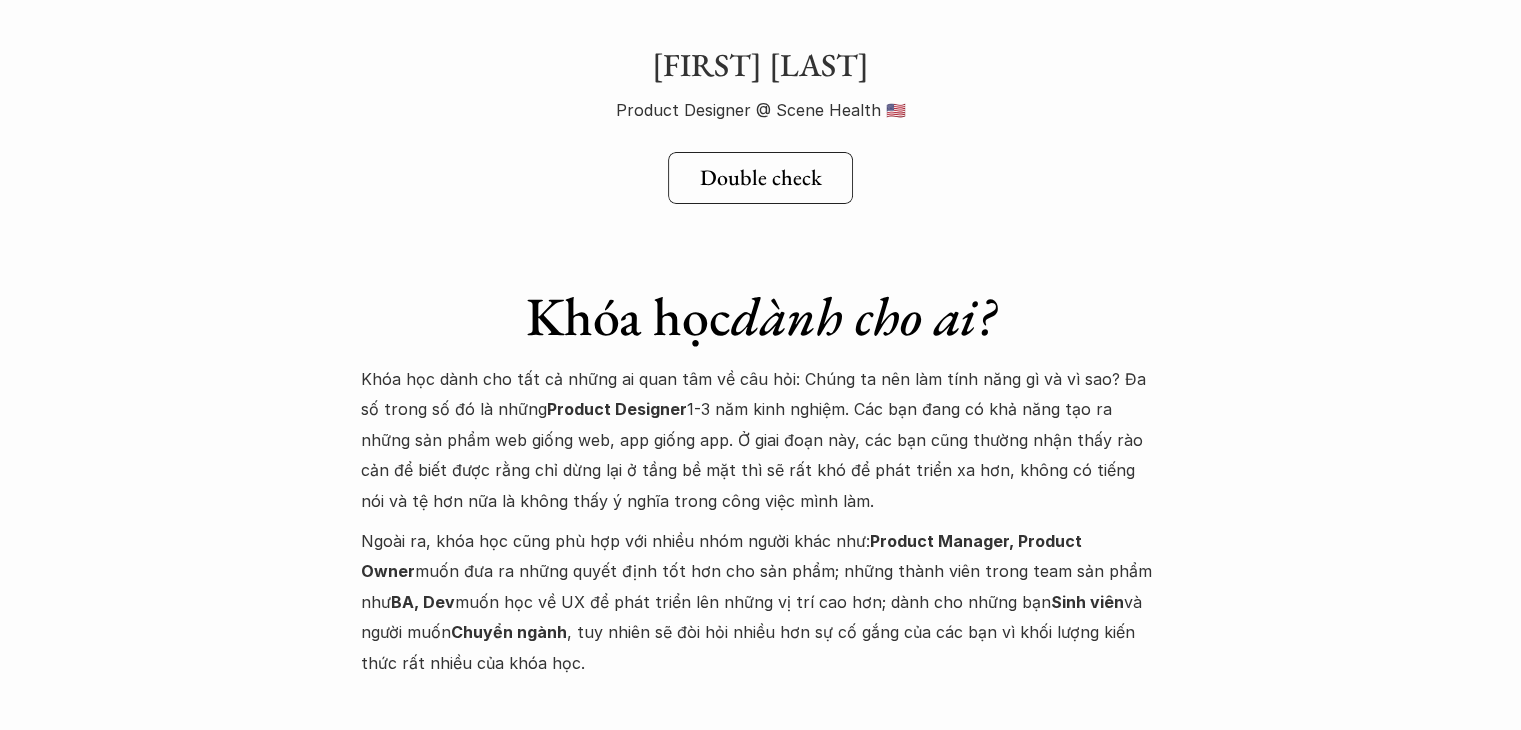scroll, scrollTop: 7200, scrollLeft: 0, axis: vertical 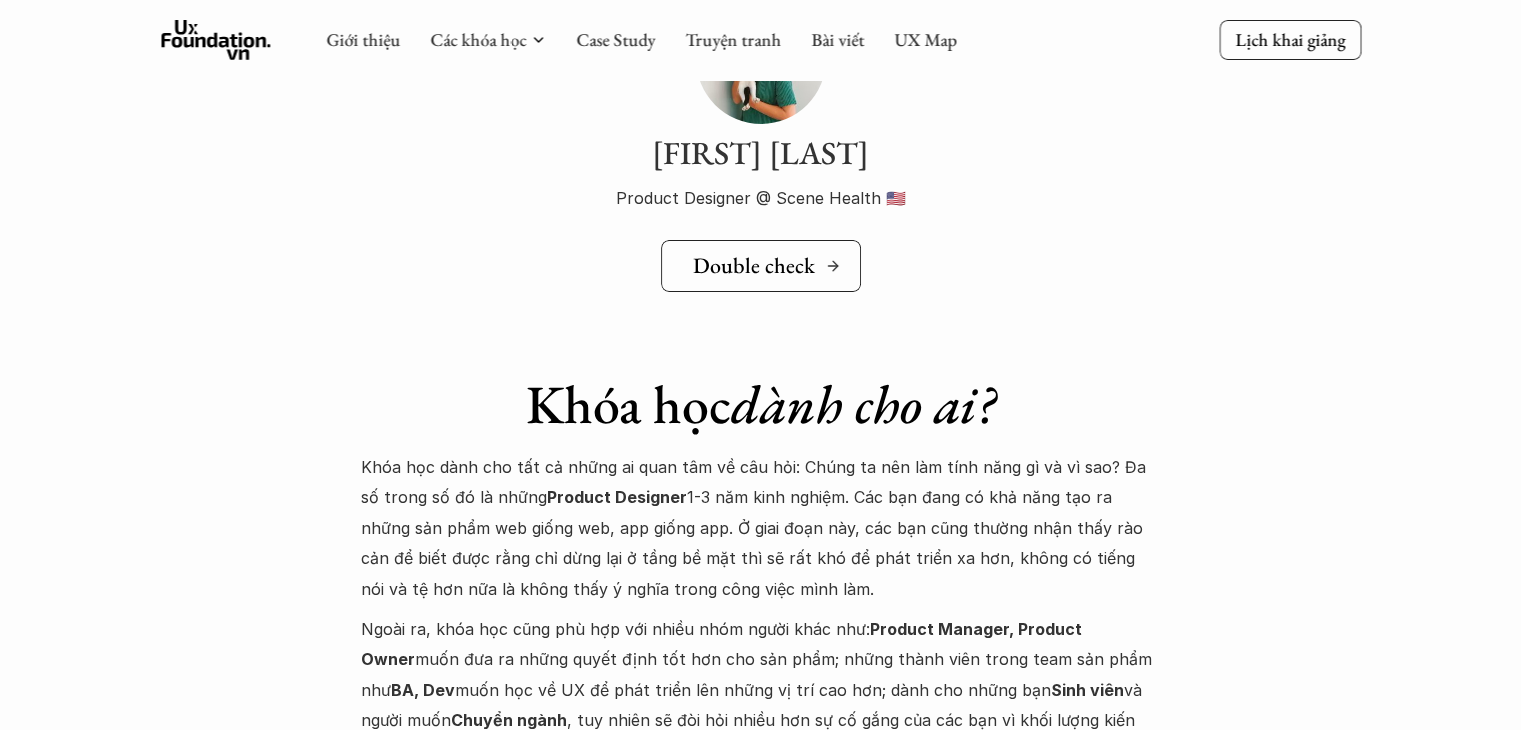 click on "Double check" at bounding box center (754, 266) 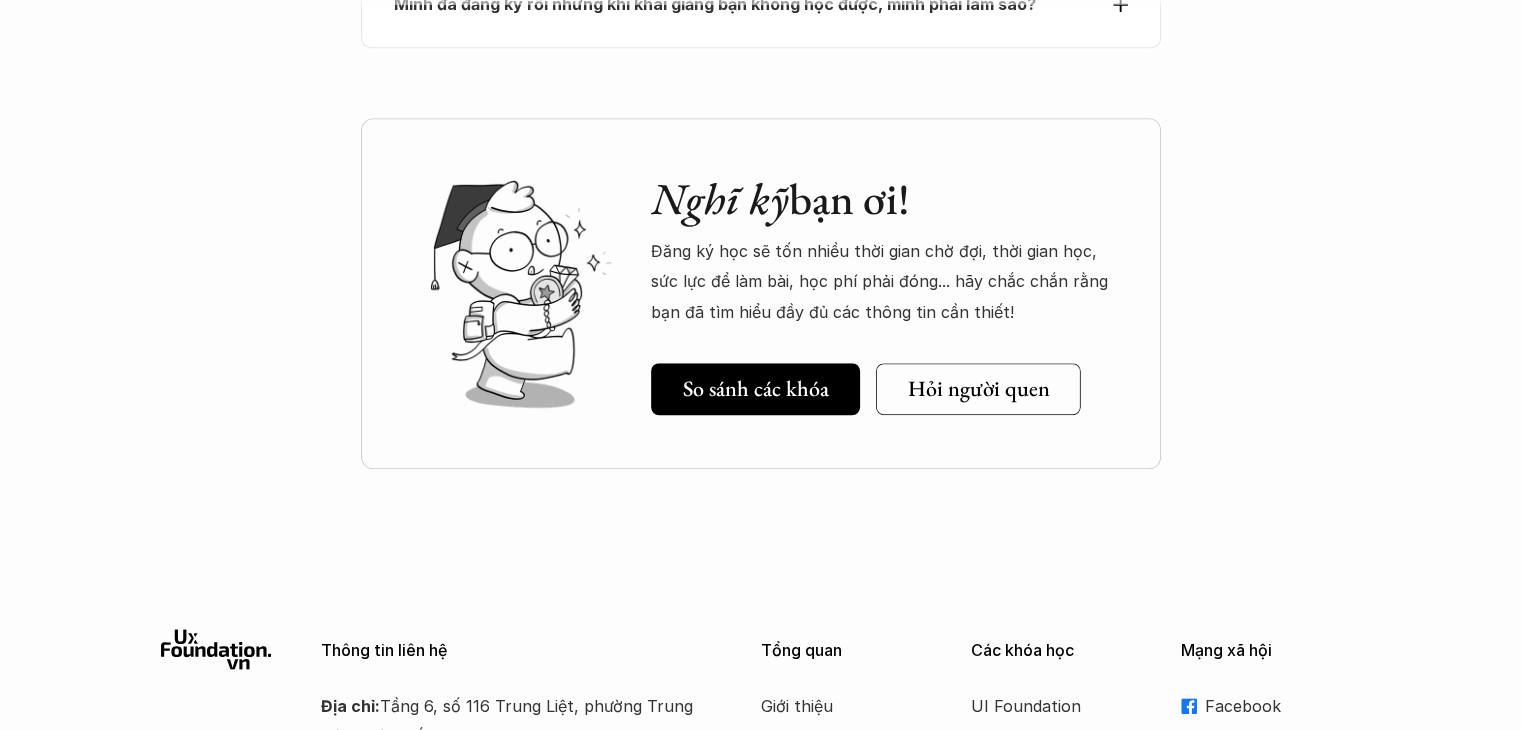 scroll, scrollTop: 9200, scrollLeft: 0, axis: vertical 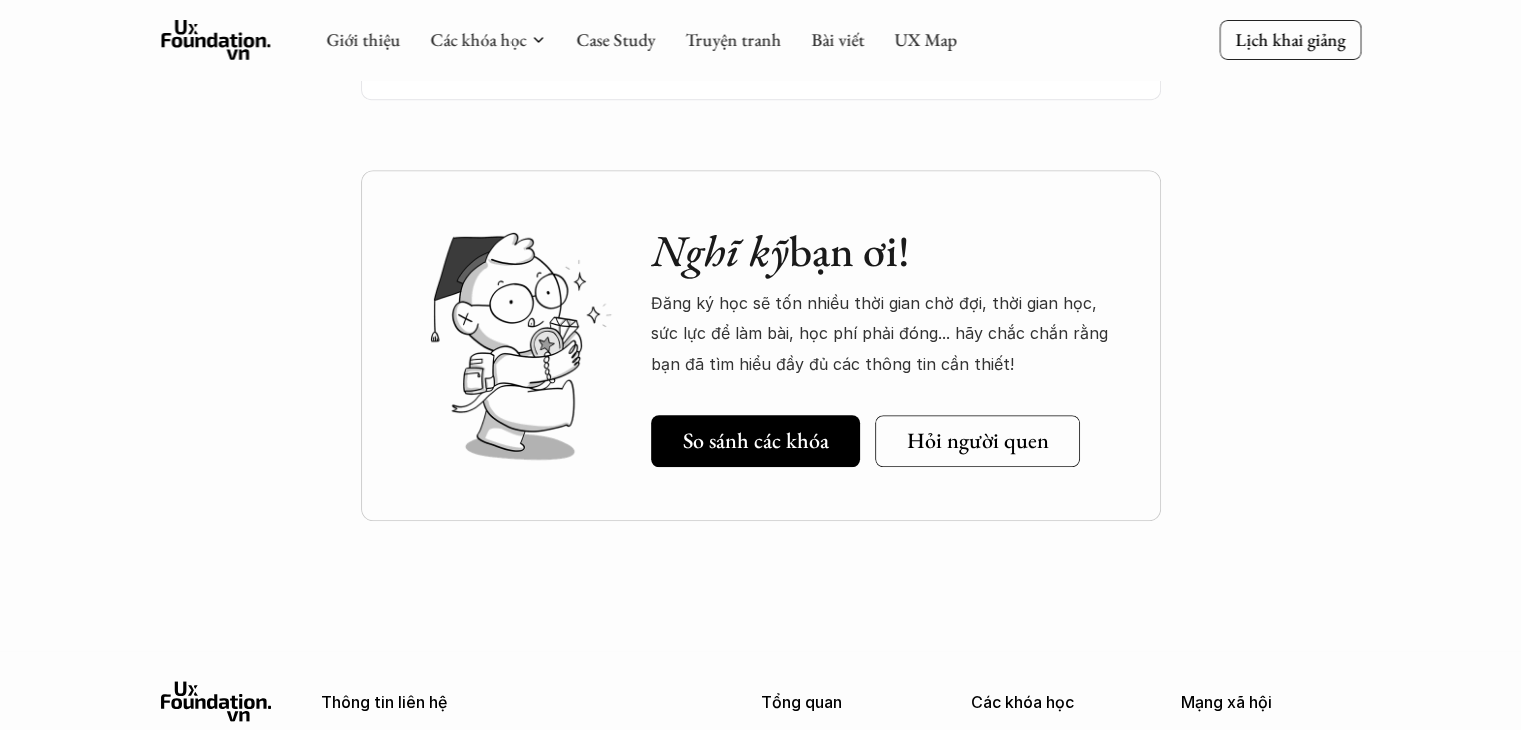 drag, startPoint x: 675, startPoint y: 491, endPoint x: 869, endPoint y: 556, distance: 204.59961 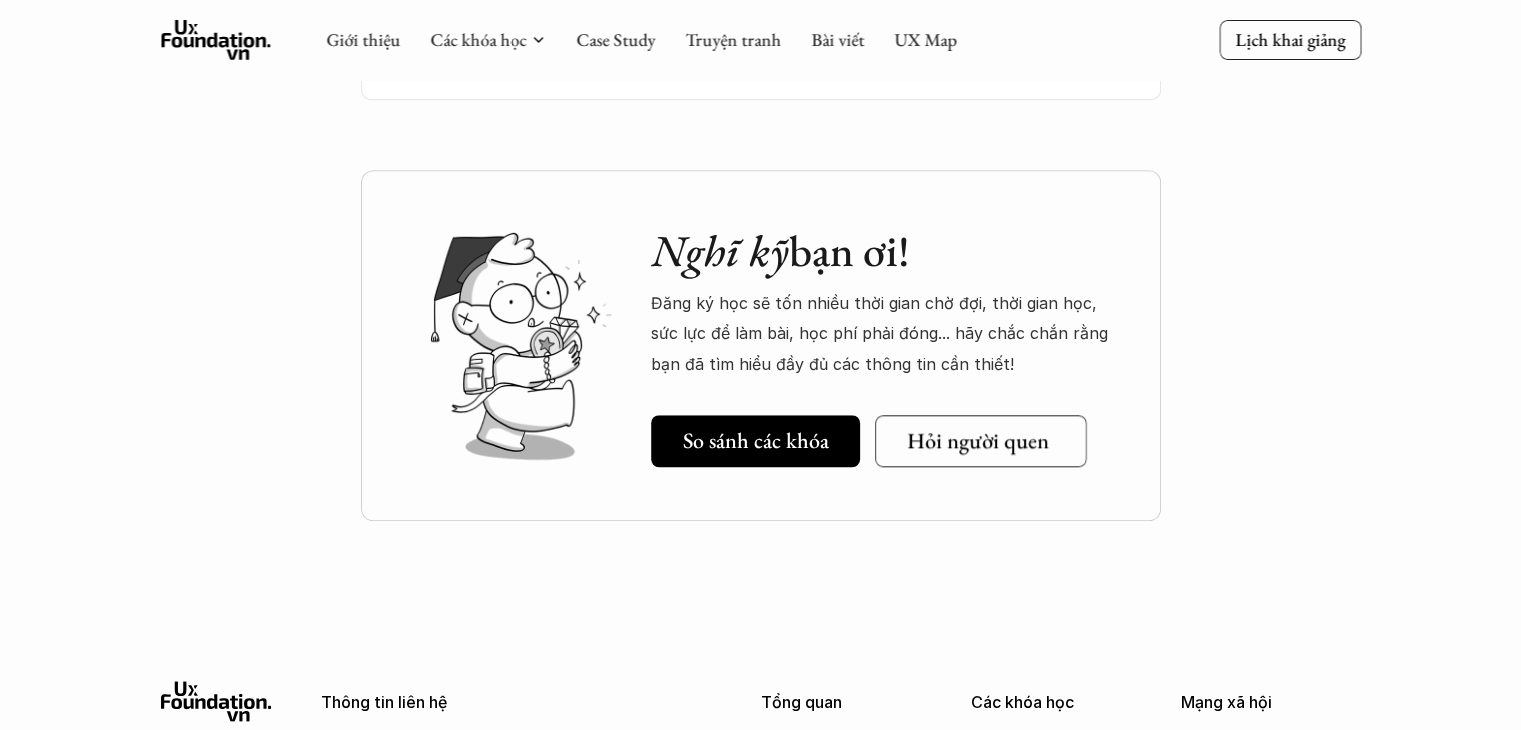 click on "Hỏi người quen" at bounding box center (977, 441) 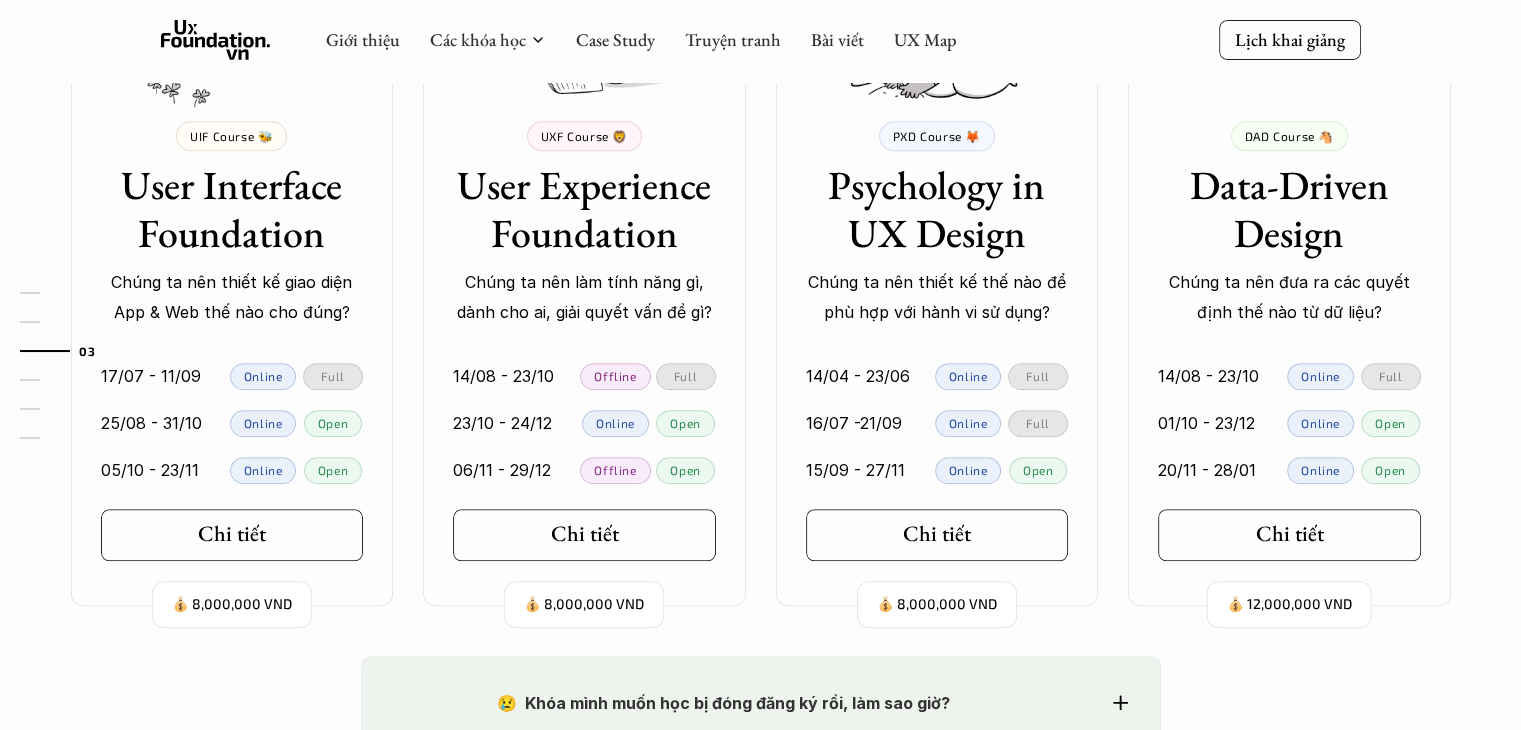 scroll, scrollTop: 2000, scrollLeft: 0, axis: vertical 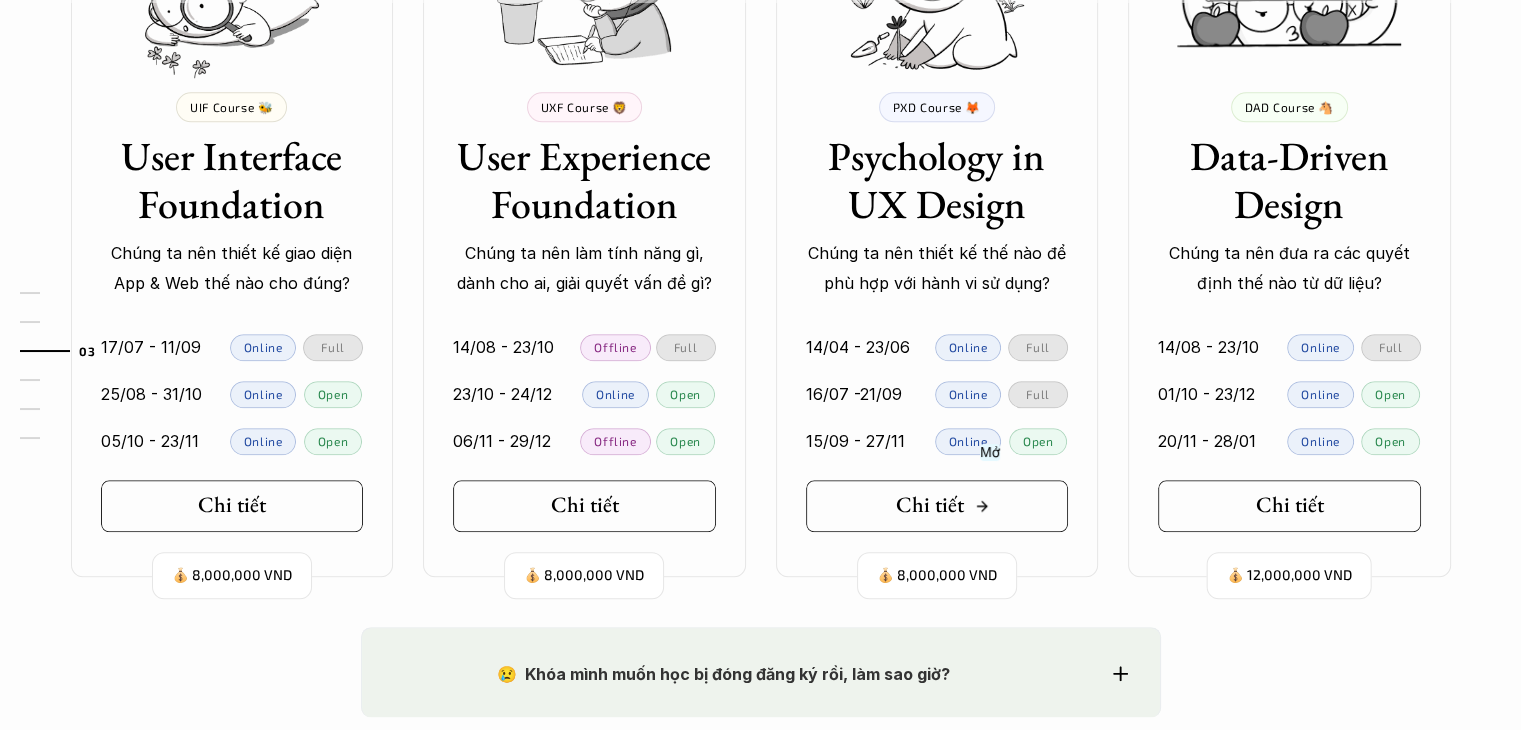 click on "Chi tiết" at bounding box center (937, 506) 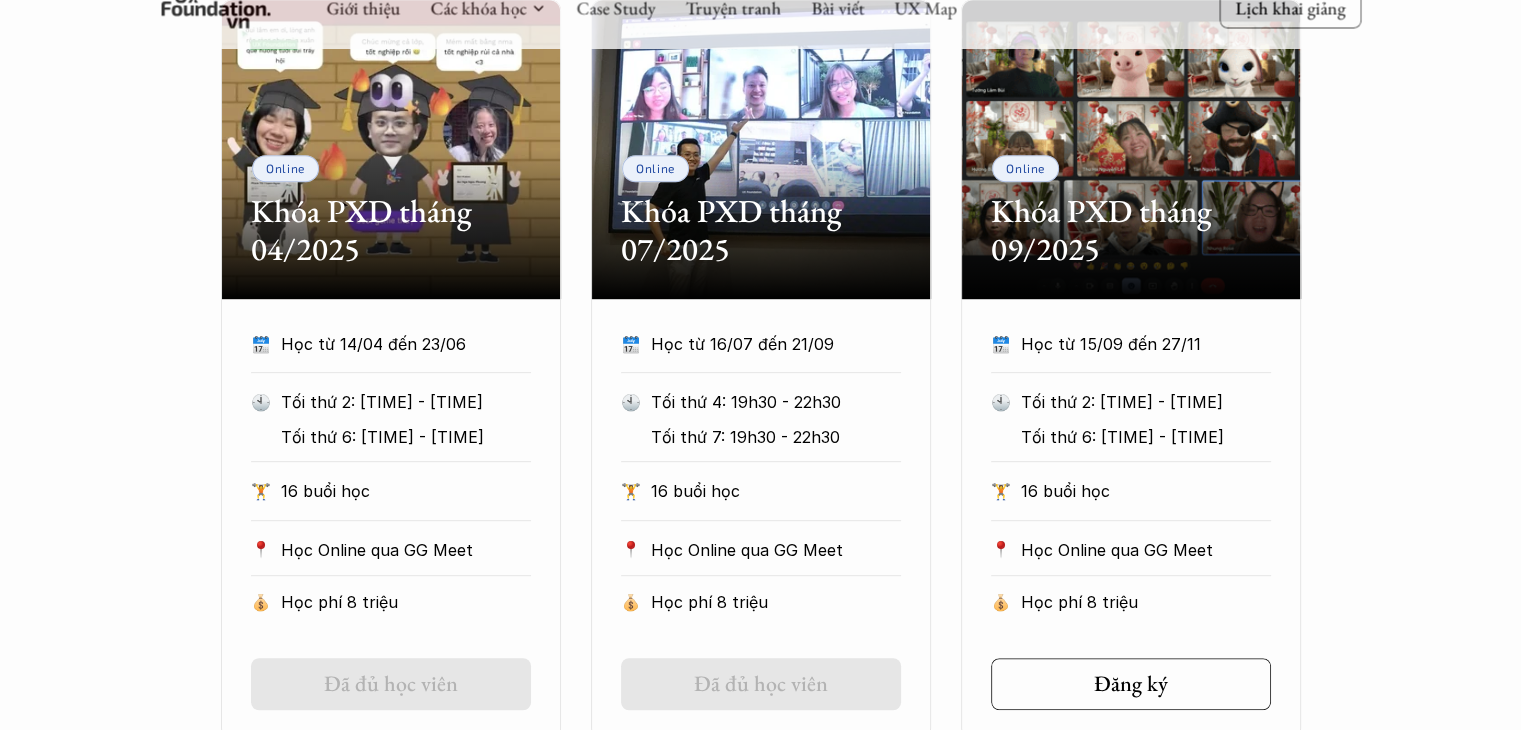 scroll, scrollTop: 1000, scrollLeft: 0, axis: vertical 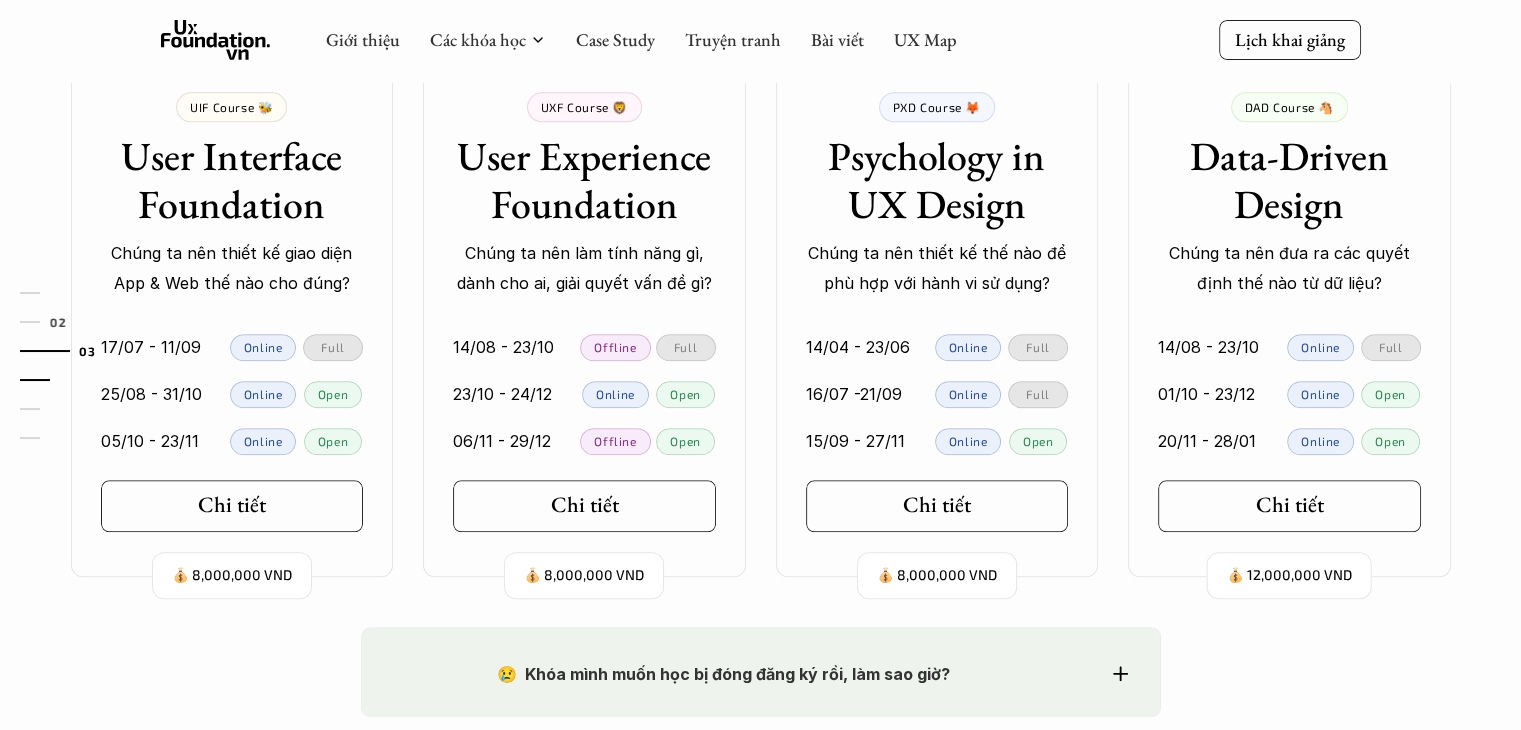 click at bounding box center [35, 380] 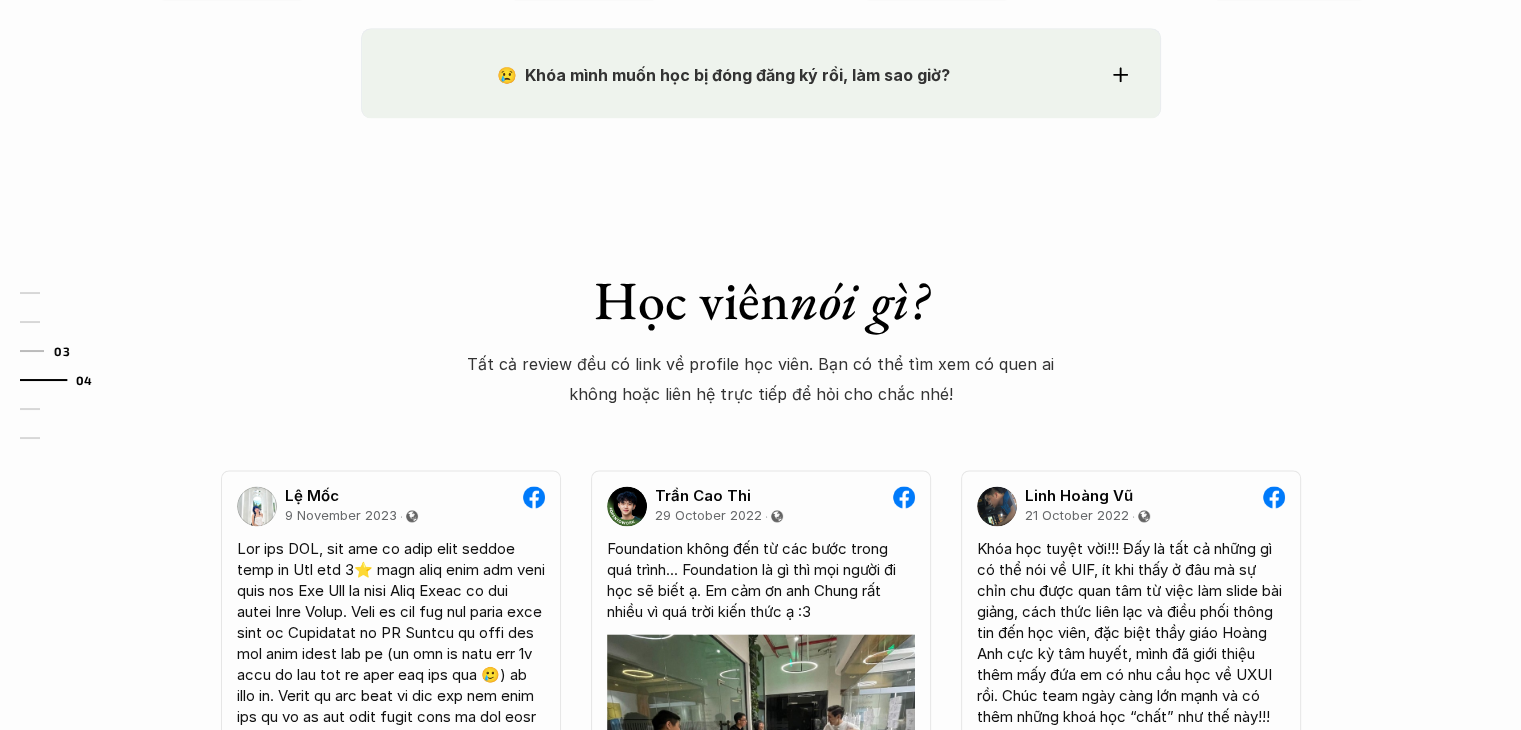 scroll, scrollTop: 2626, scrollLeft: 0, axis: vertical 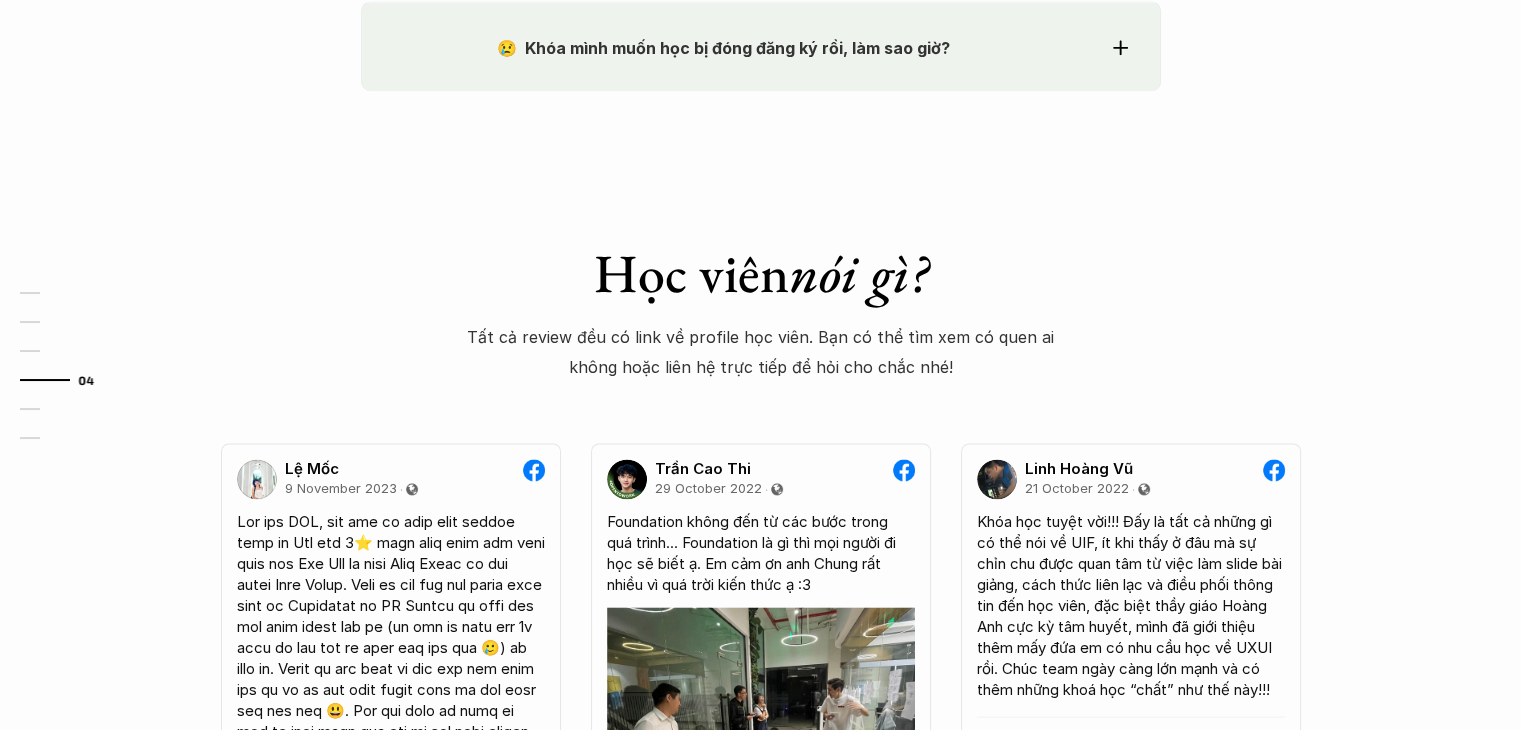 click on "01 02 03 04 05 06" at bounding box center [100, 365] 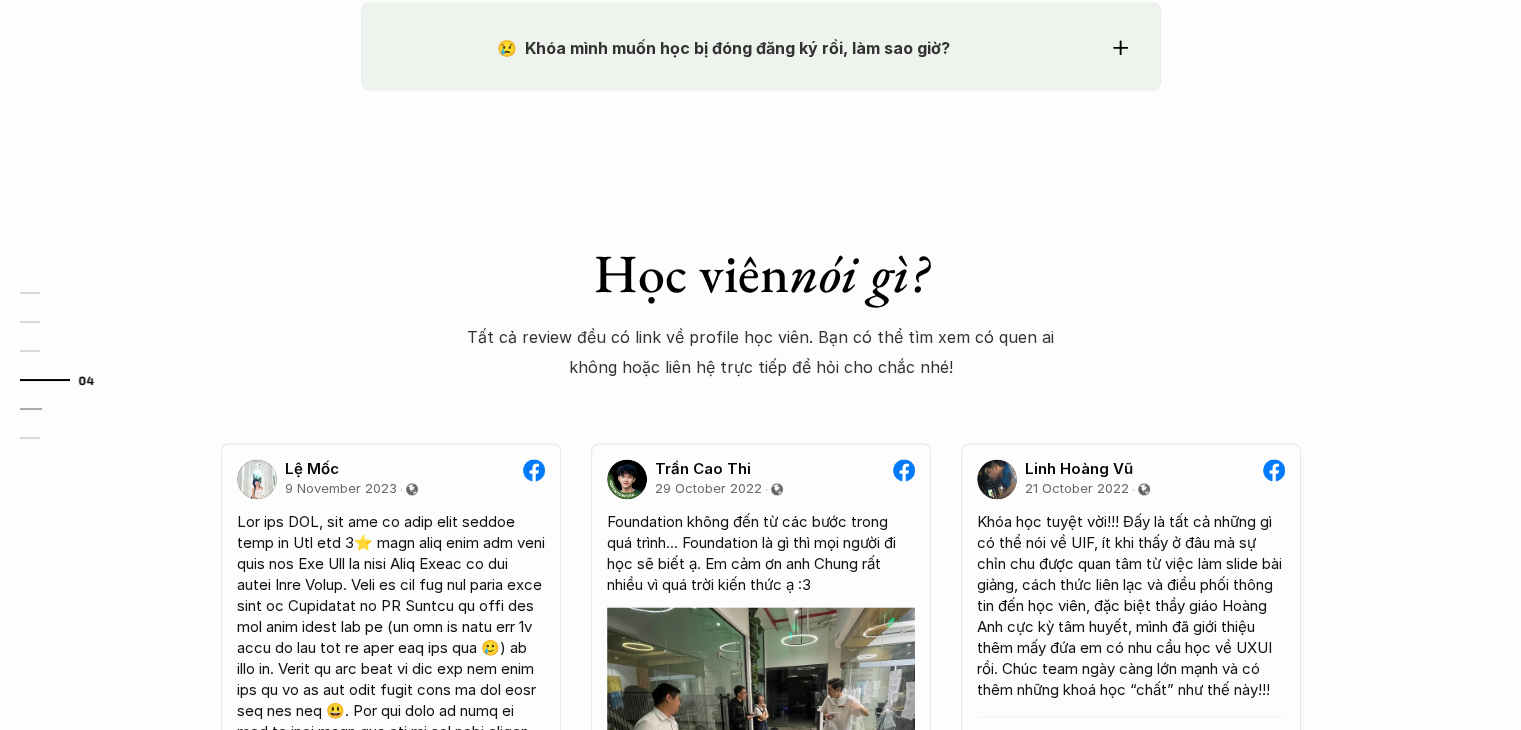 click on "05" at bounding box center [67, 409] 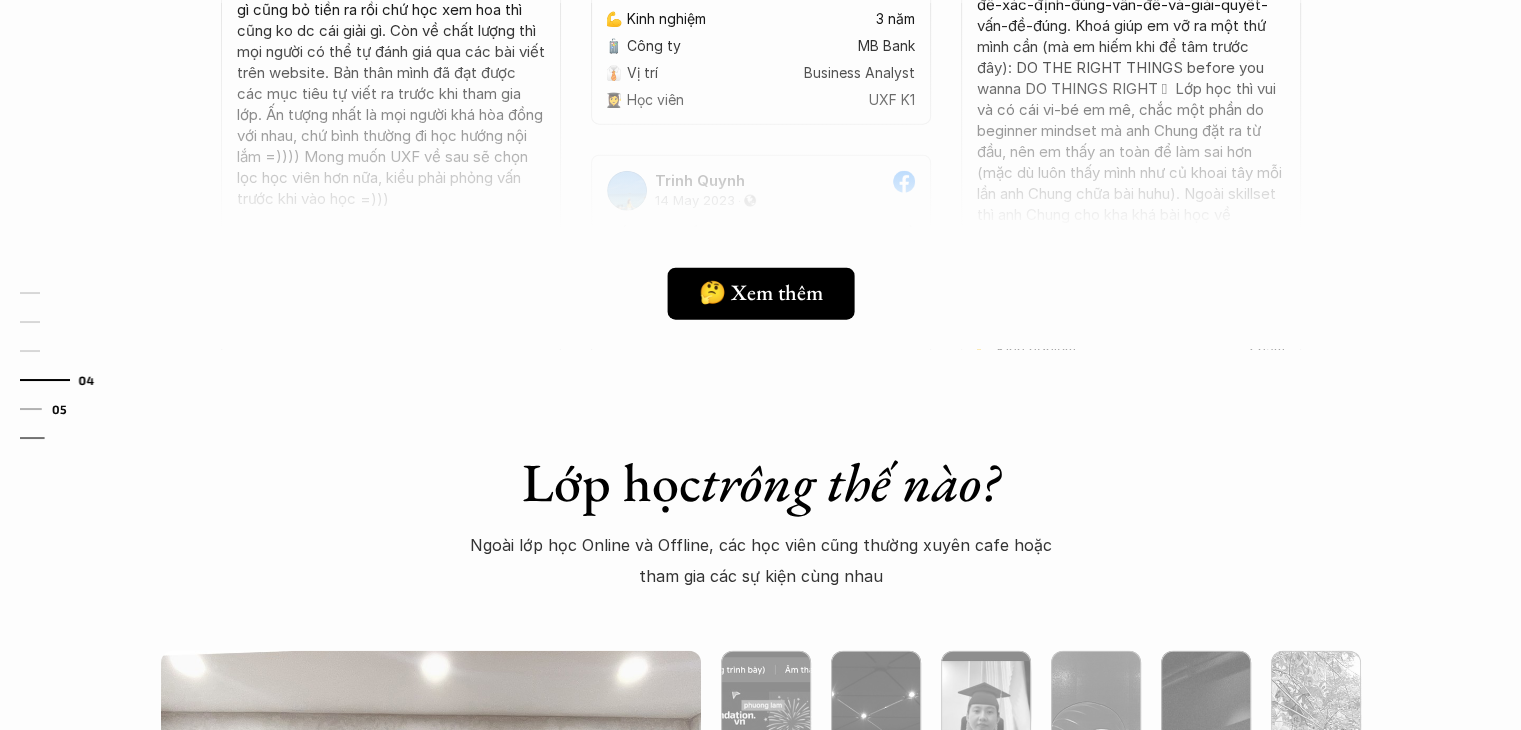 click on "06" at bounding box center [67, 438] 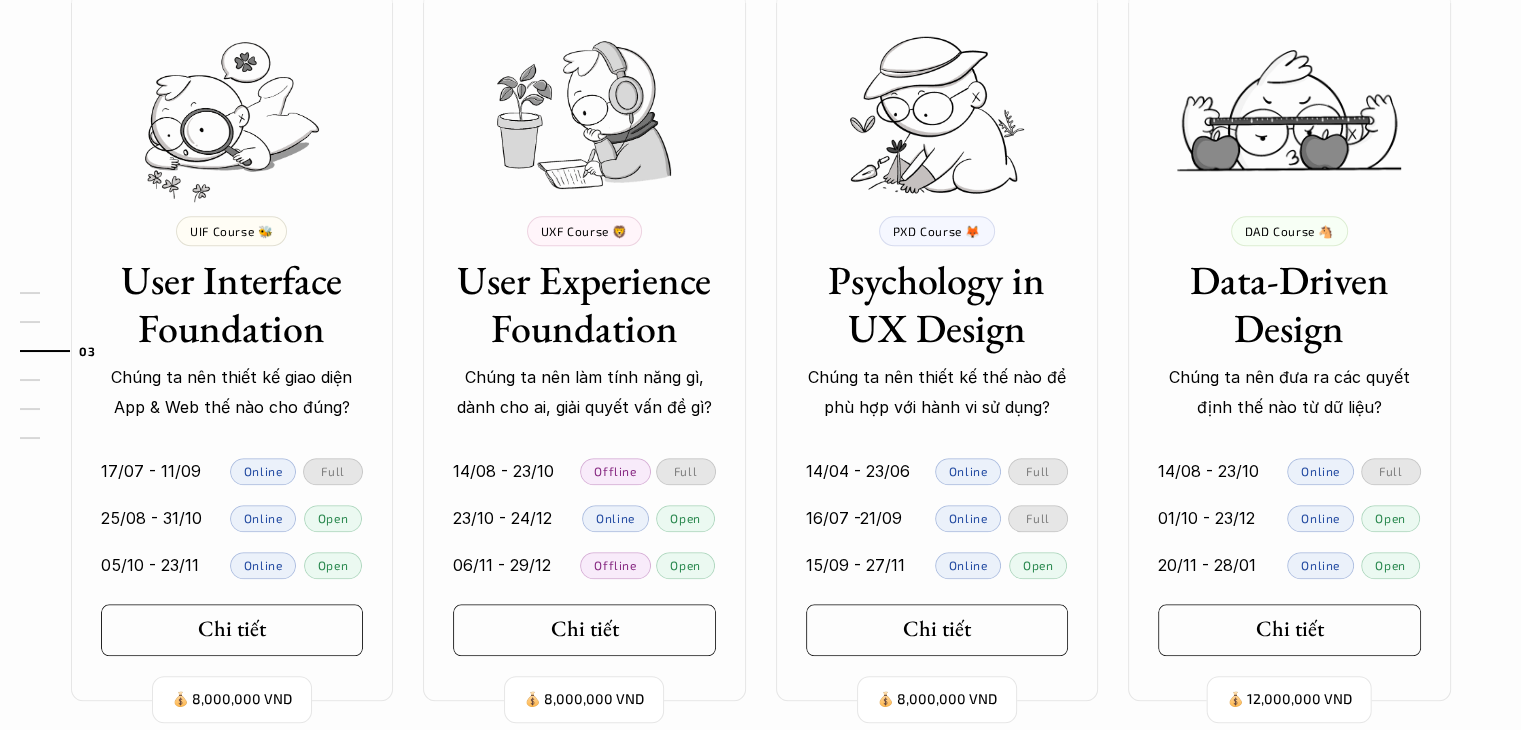scroll, scrollTop: 1812, scrollLeft: 0, axis: vertical 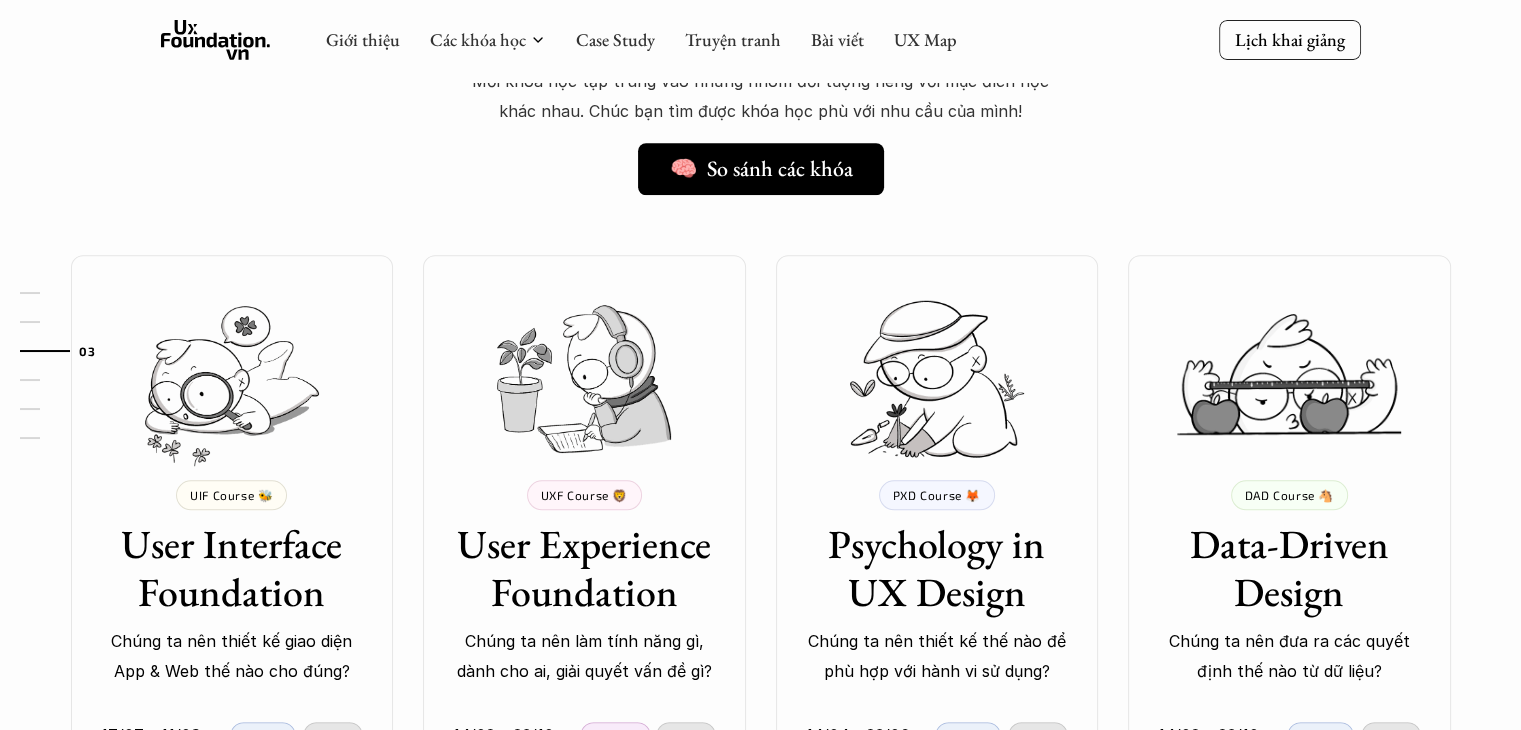drag, startPoint x: 872, startPoint y: 117, endPoint x: 64, endPoint y: 159, distance: 809.0908 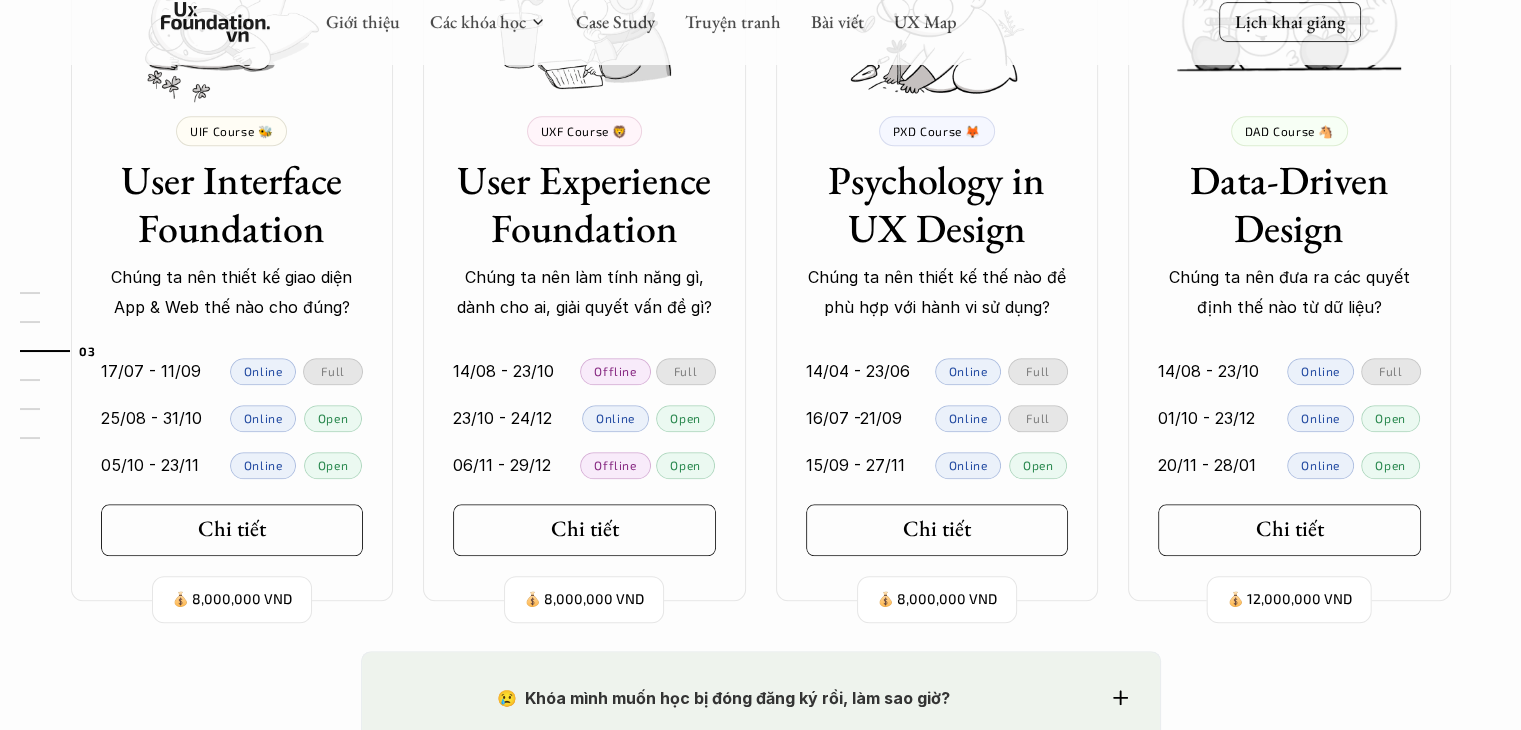 scroll, scrollTop: 1912, scrollLeft: 0, axis: vertical 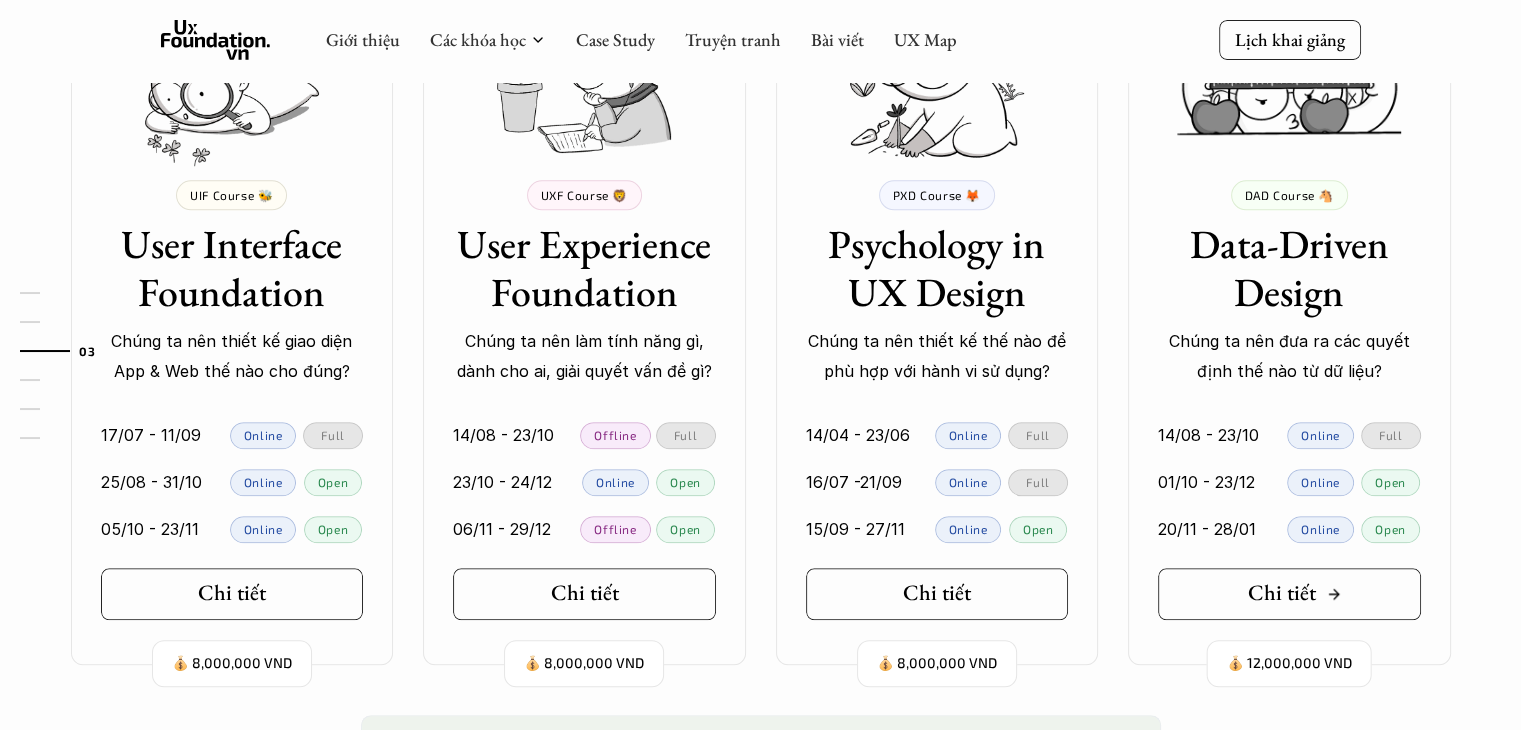 click on "Chi tiết" at bounding box center [1282, 593] 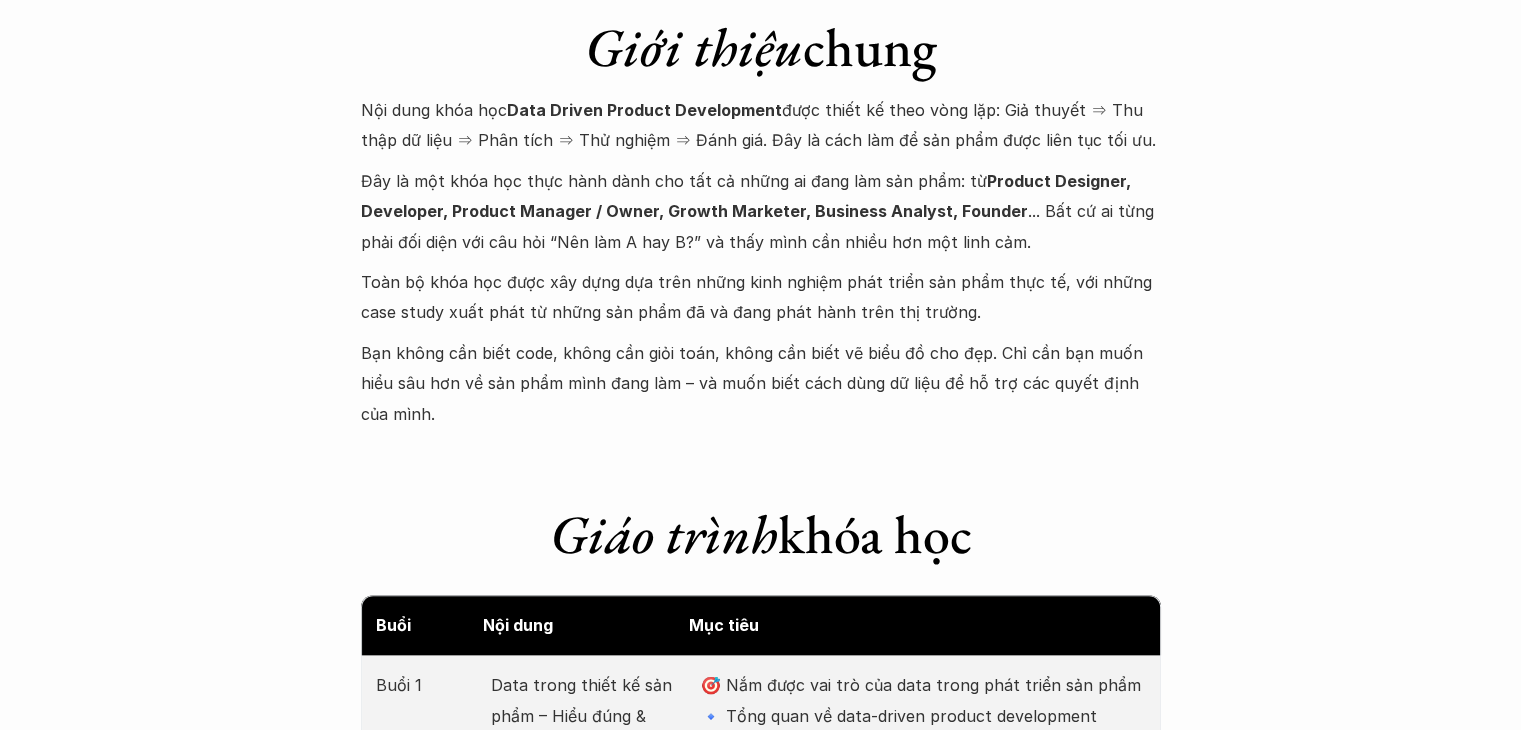 scroll, scrollTop: 2200, scrollLeft: 0, axis: vertical 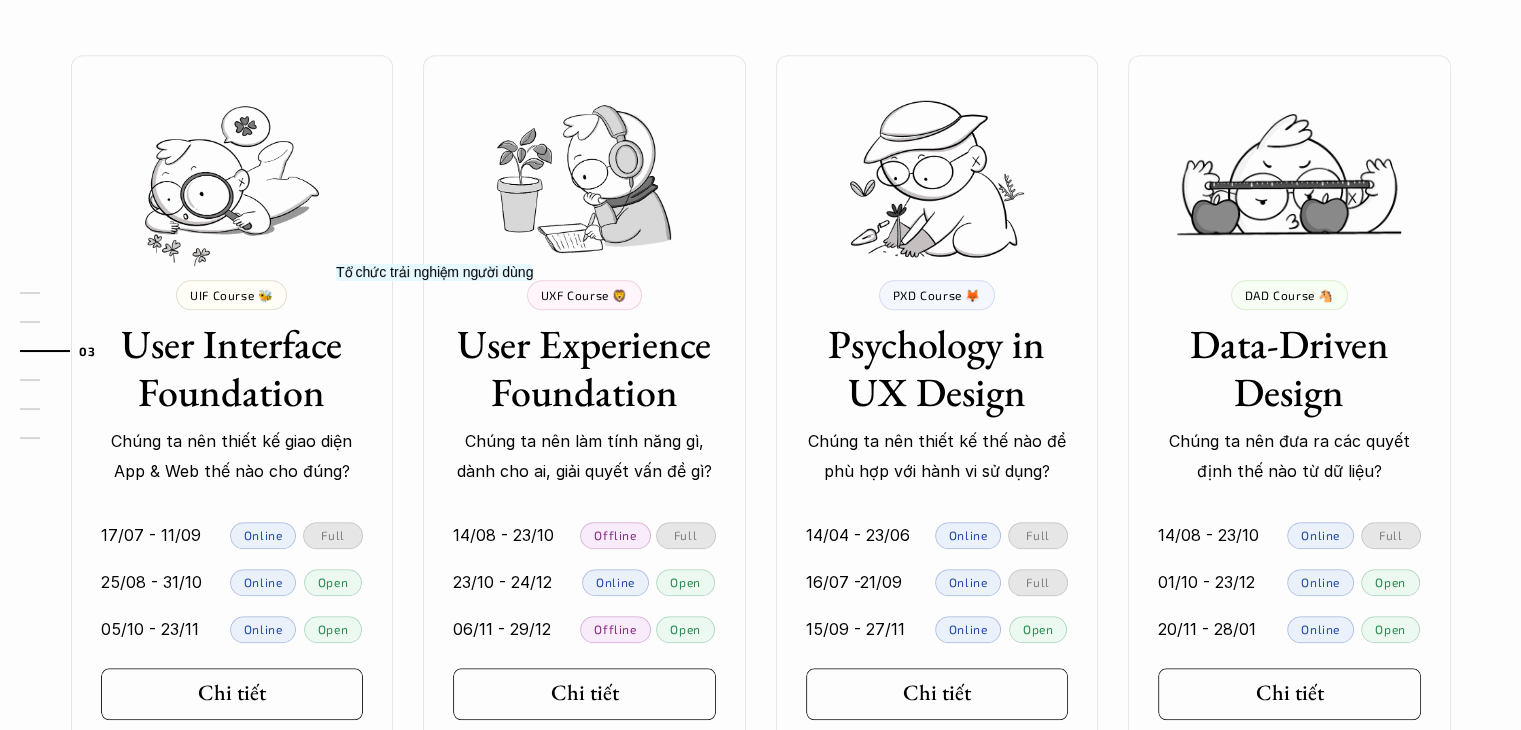 drag, startPoint x: 510, startPoint y: 358, endPoint x: 436, endPoint y: 347, distance: 74.8131 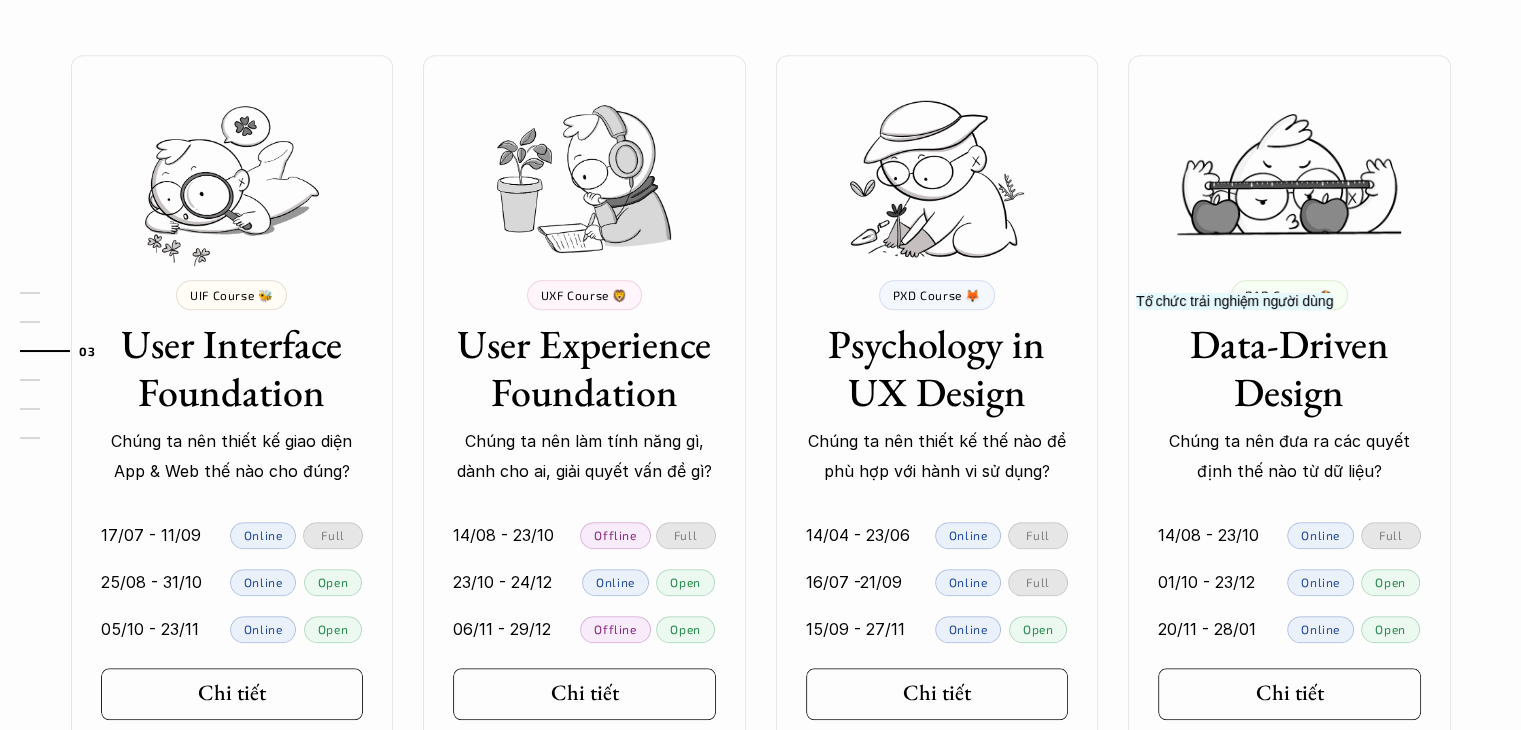 click on "Data-Driven Design" at bounding box center (1289, 368) 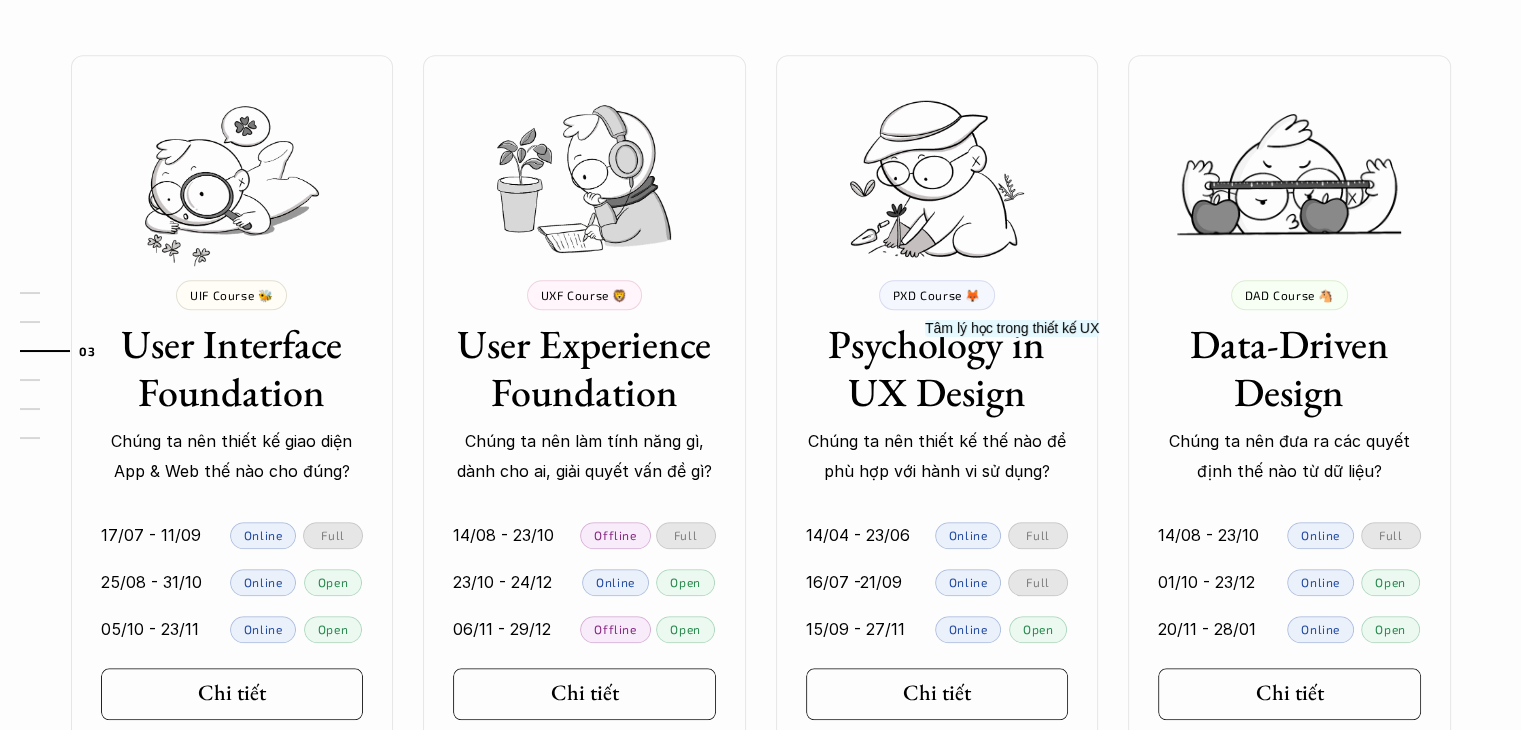 drag, startPoint x: 847, startPoint y: 337, endPoint x: 1027, endPoint y: 386, distance: 186.55026 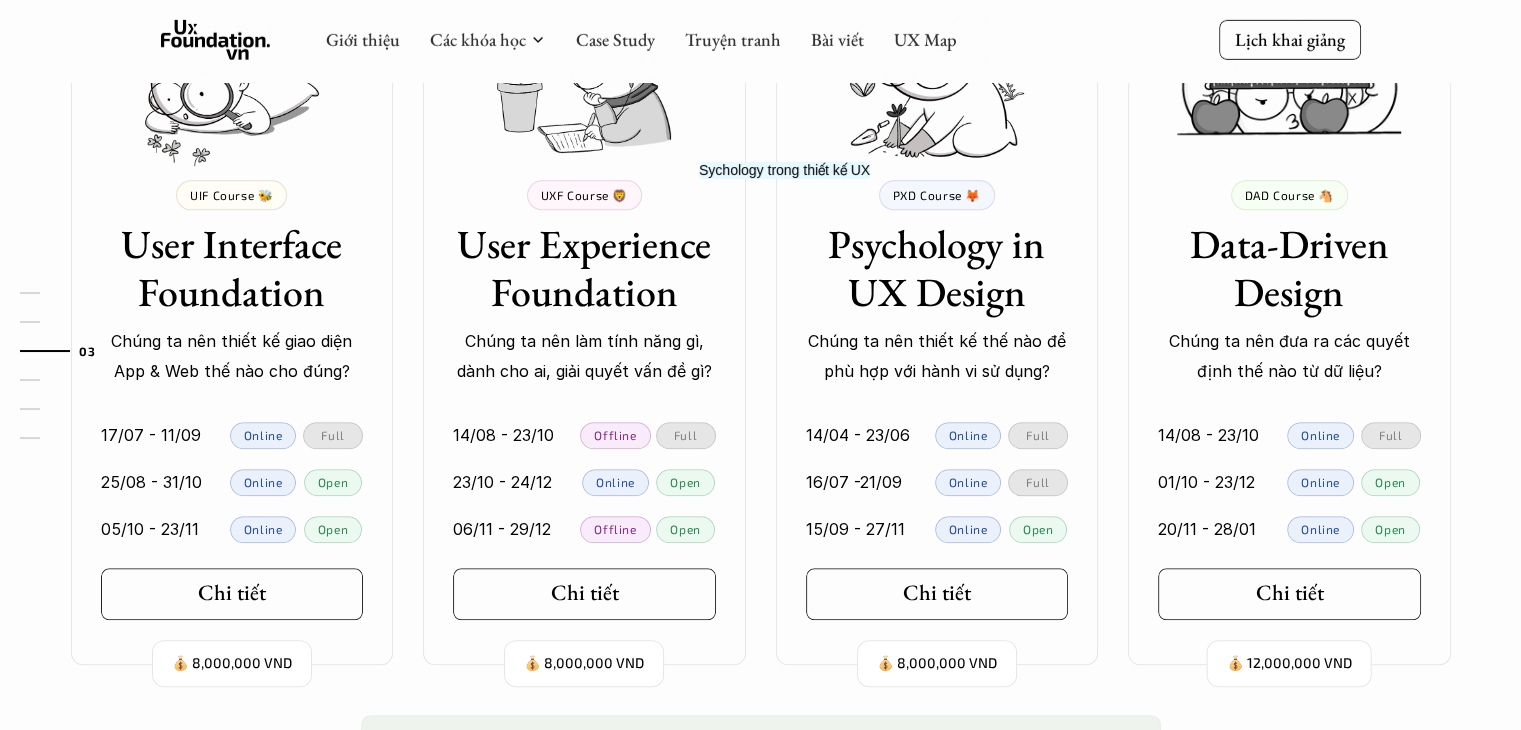 click on "PXD Course 🦊 Psychology in UX Design Chúng ta nên thiết kế thế nào để phù hợp với hành vi sử dụng?" at bounding box center (937, 283) 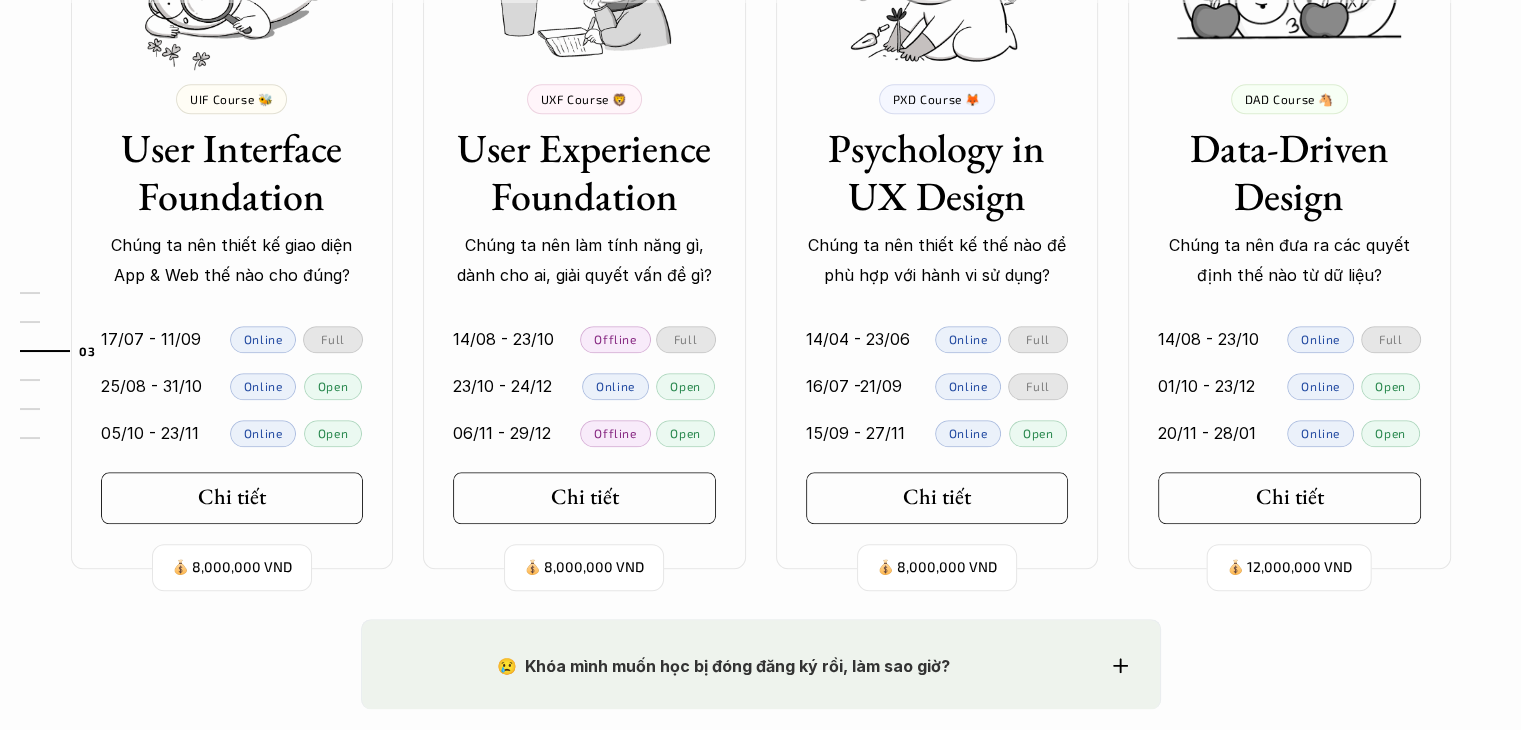 scroll, scrollTop: 2012, scrollLeft: 0, axis: vertical 